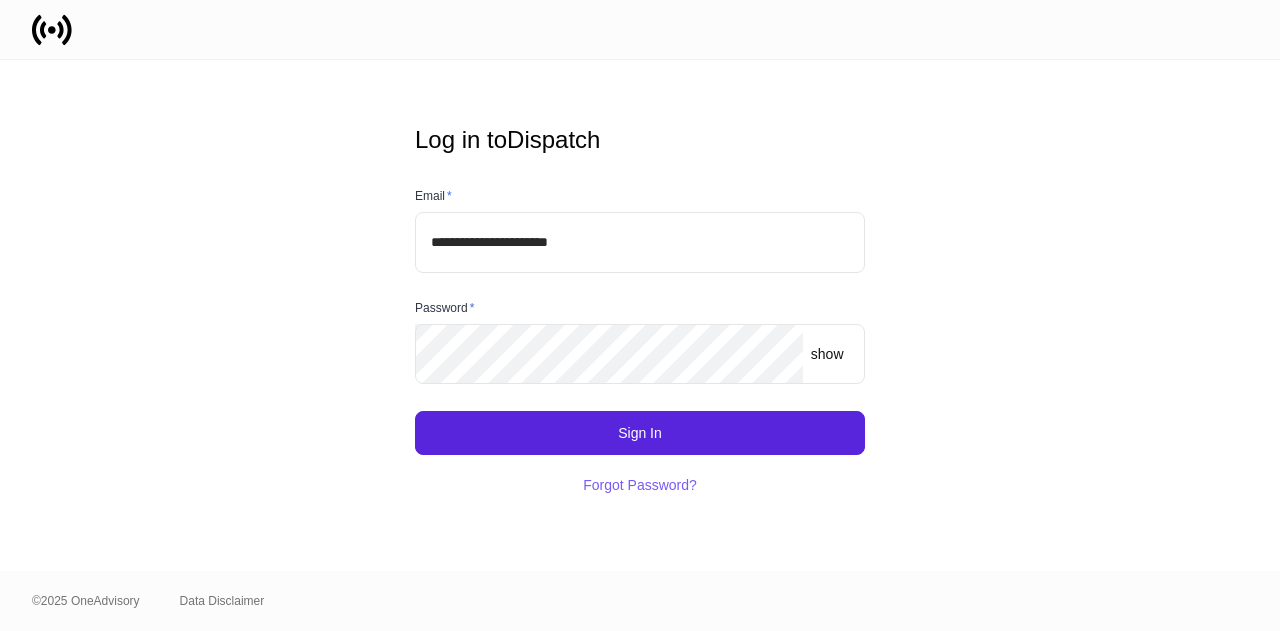 scroll, scrollTop: 0, scrollLeft: 0, axis: both 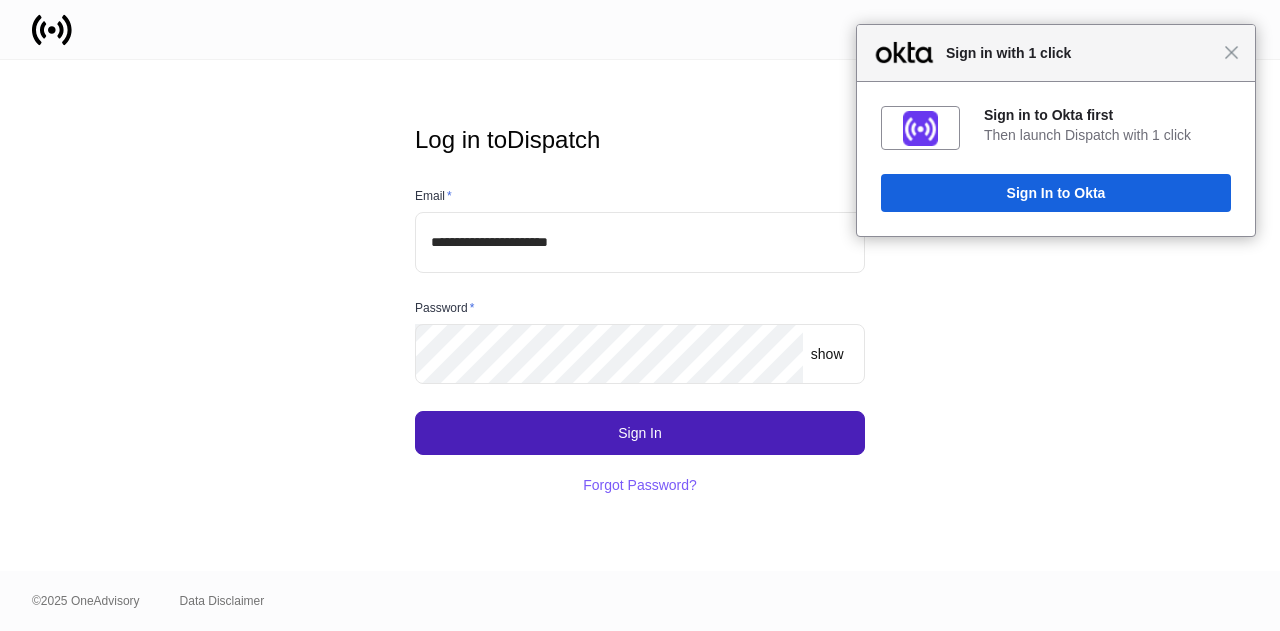 click on "Sign In" at bounding box center (640, 433) 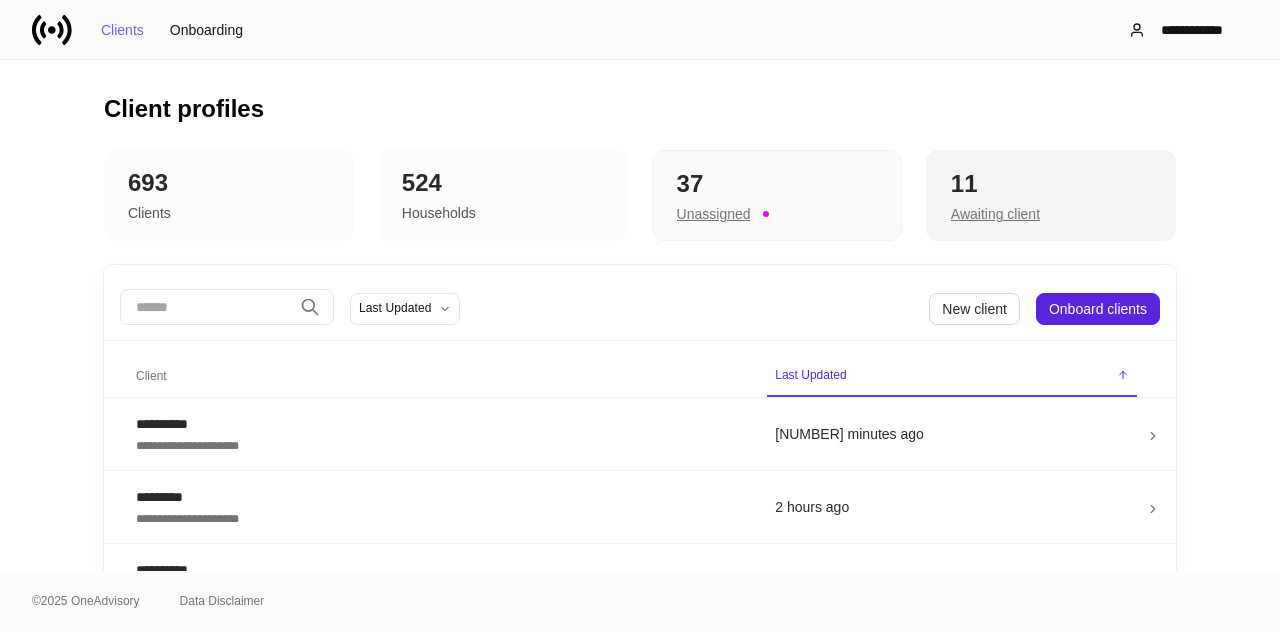 click on "Awaiting client" at bounding box center [714, 214] 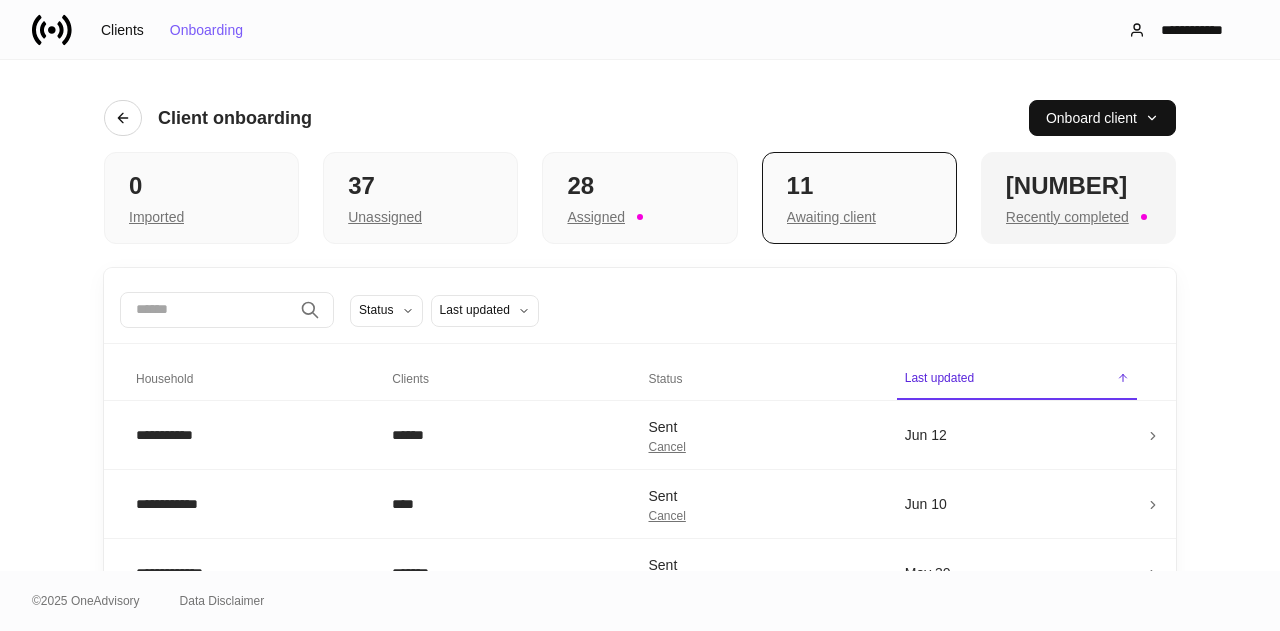 click on "Recently completed" at bounding box center [156, 217] 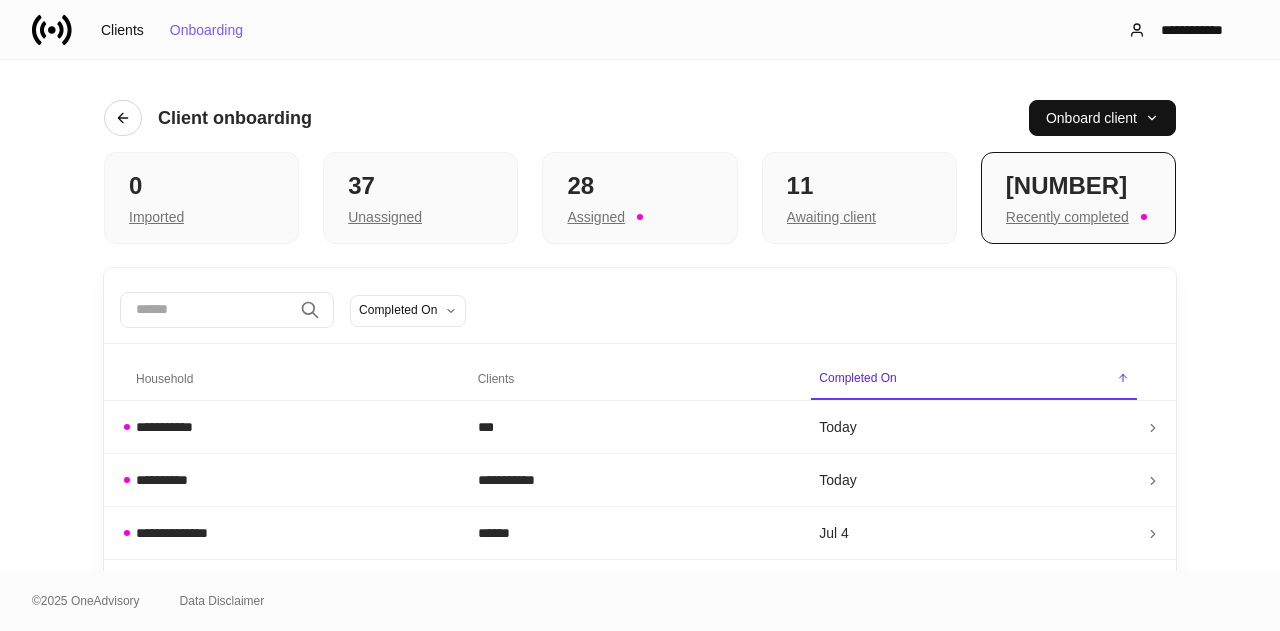 click on "Household" at bounding box center [164, 379] 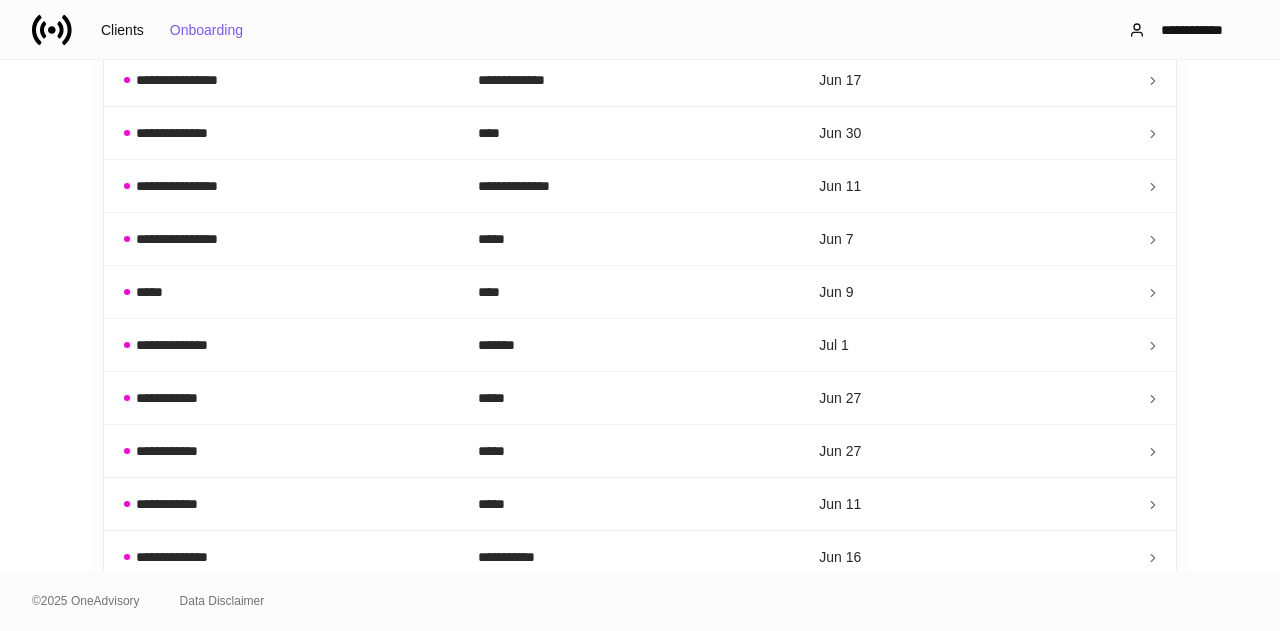 scroll, scrollTop: 520, scrollLeft: 0, axis: vertical 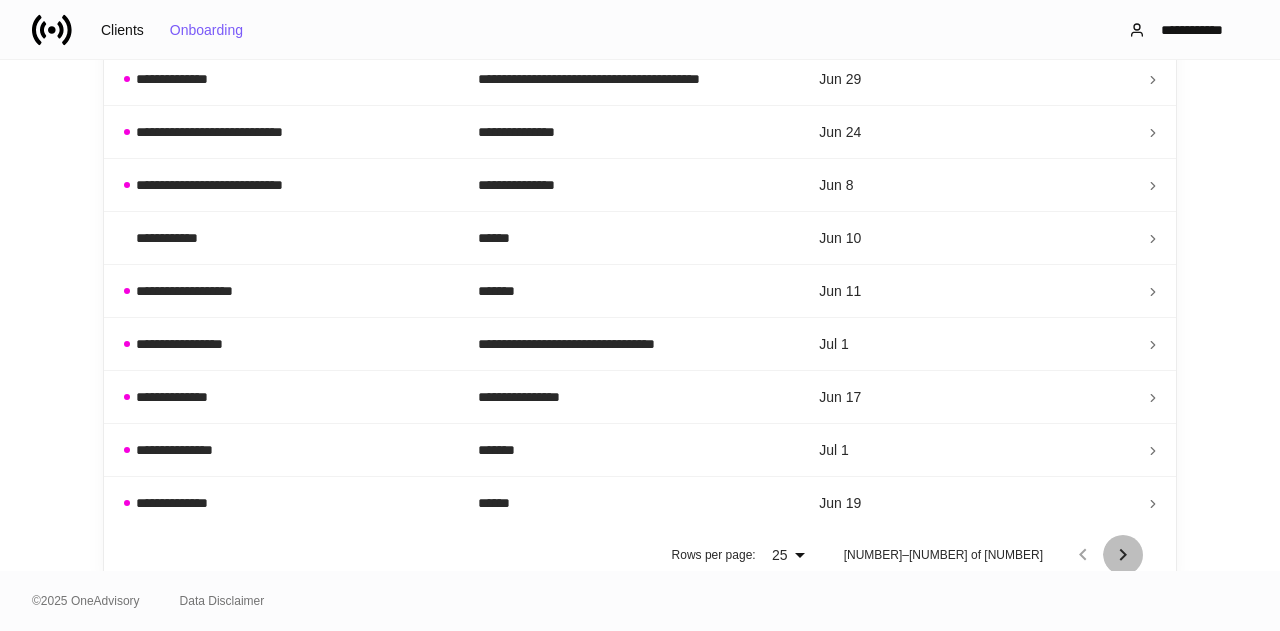 click at bounding box center (1123, 555) 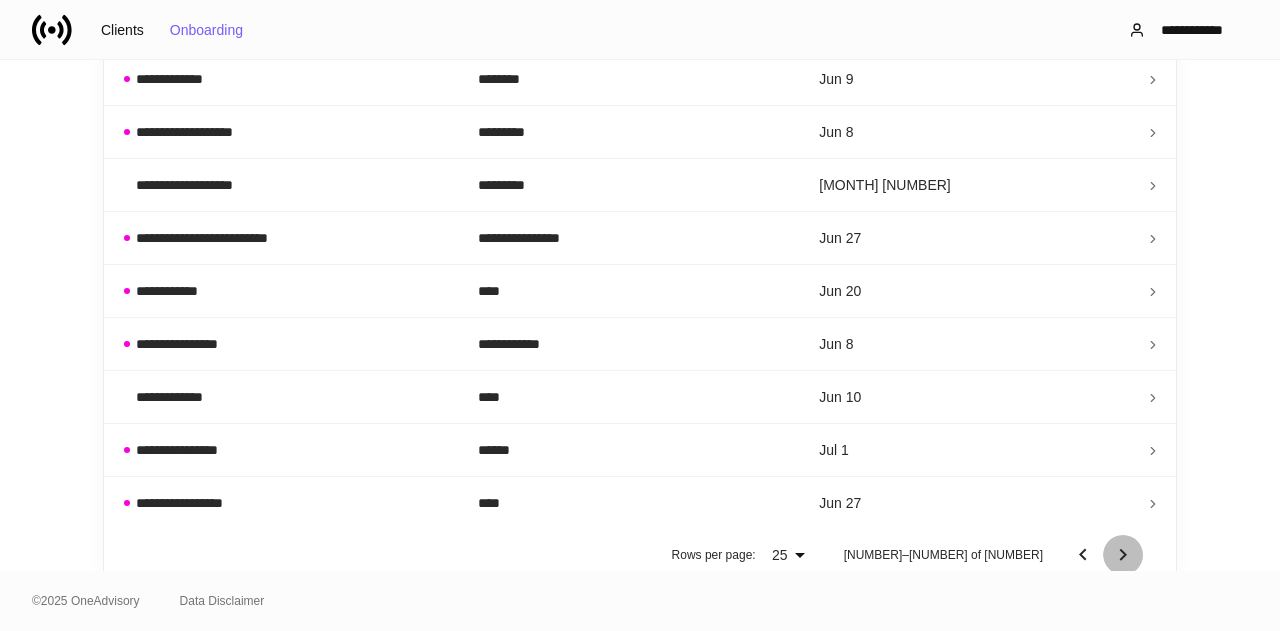 click at bounding box center [1123, 555] 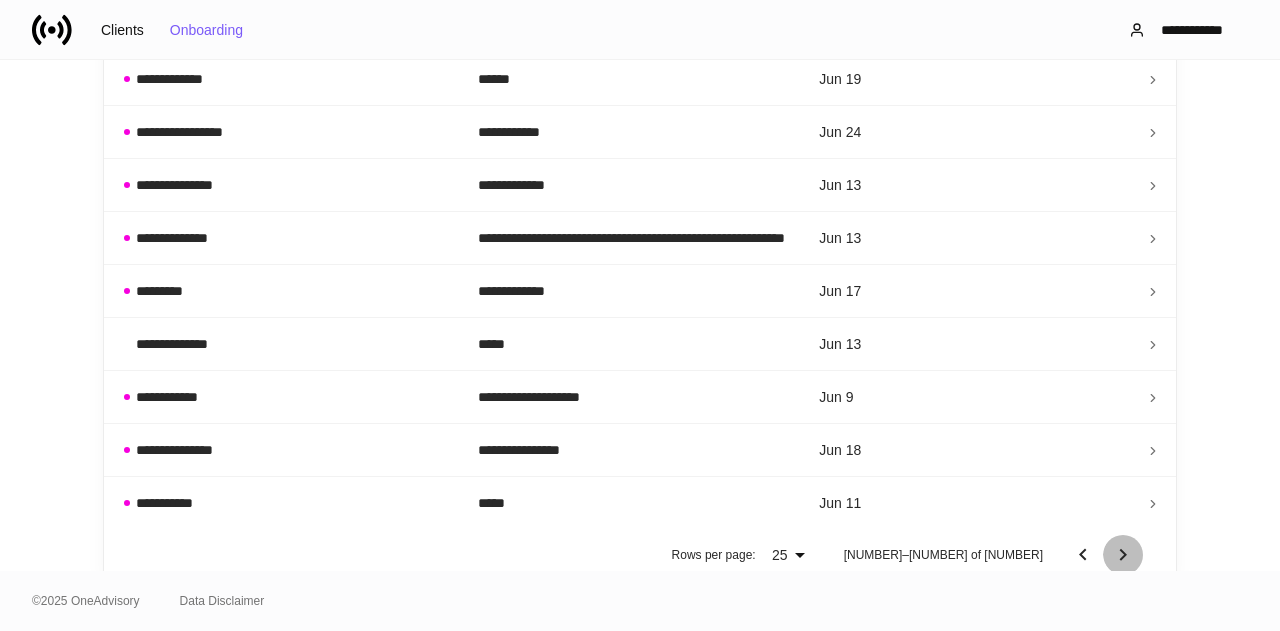 click at bounding box center (1123, 555) 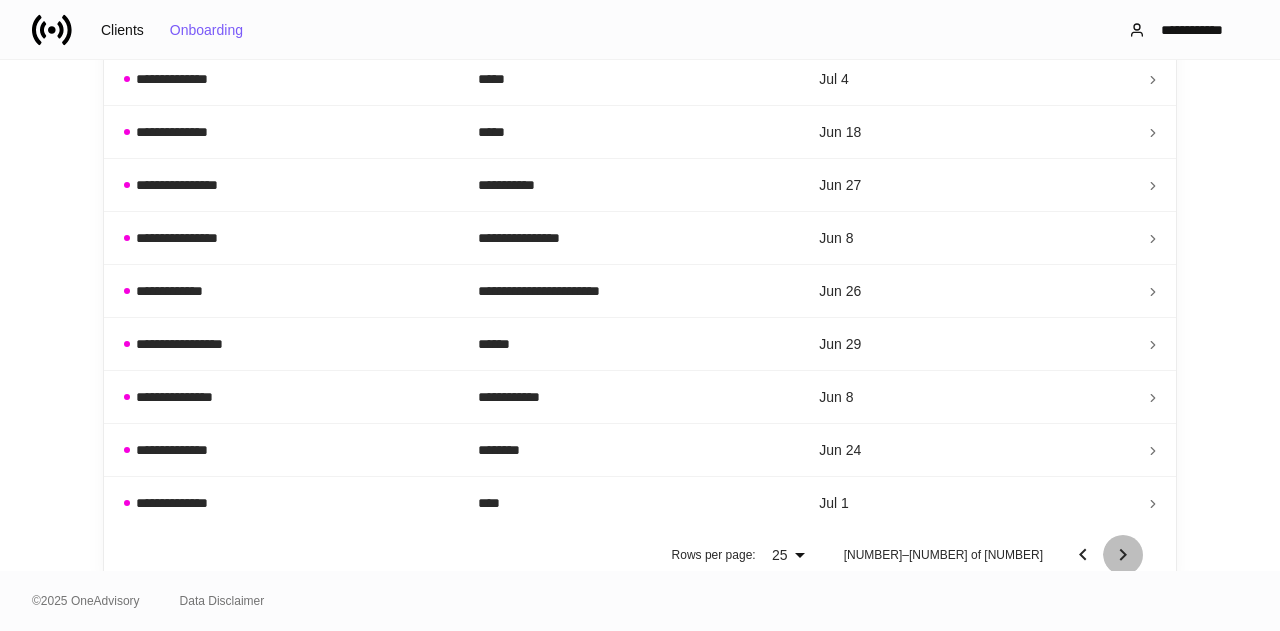 click at bounding box center (1123, 555) 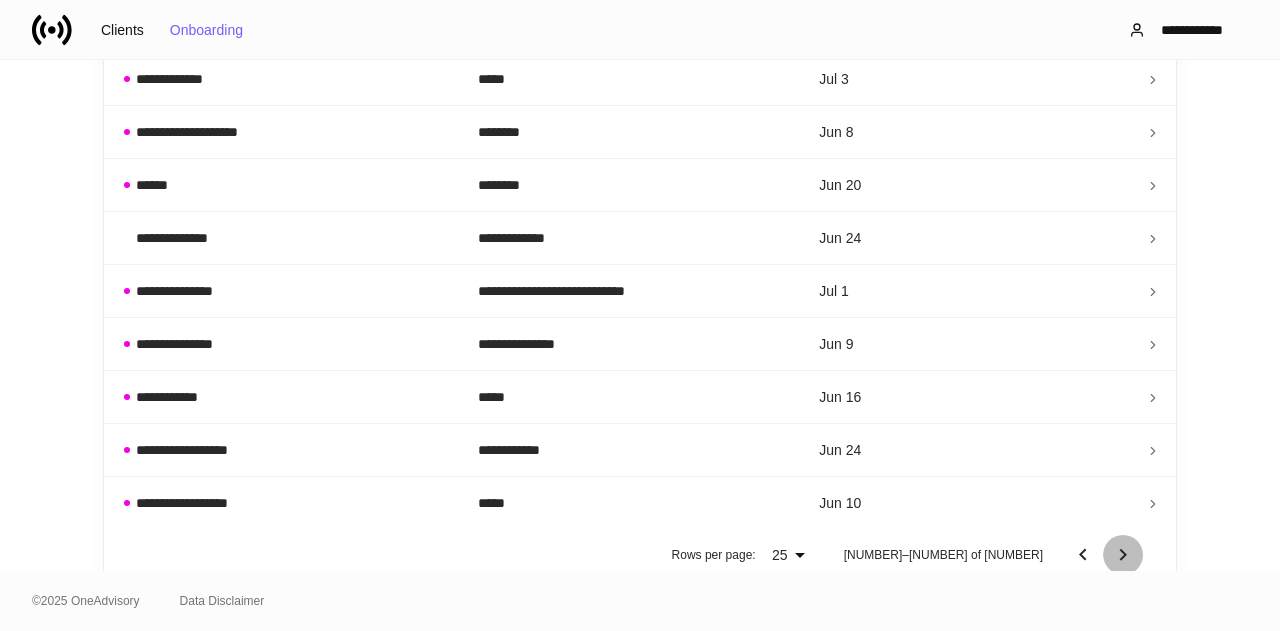 click at bounding box center [1123, 555] 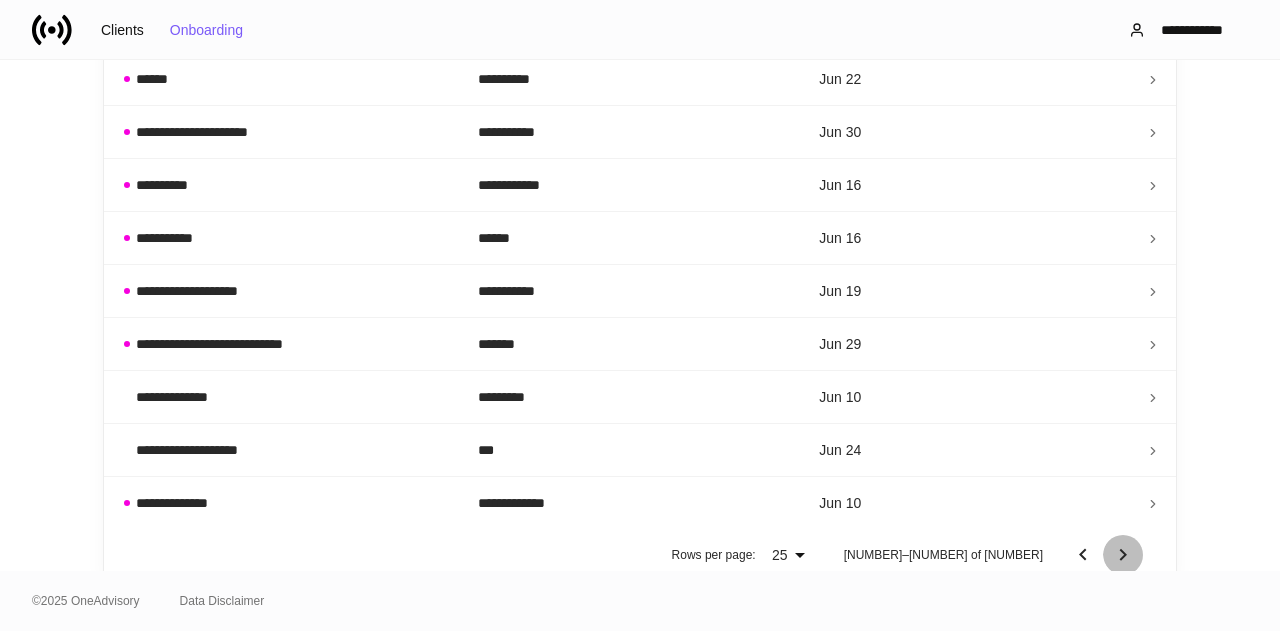 click at bounding box center [1123, 555] 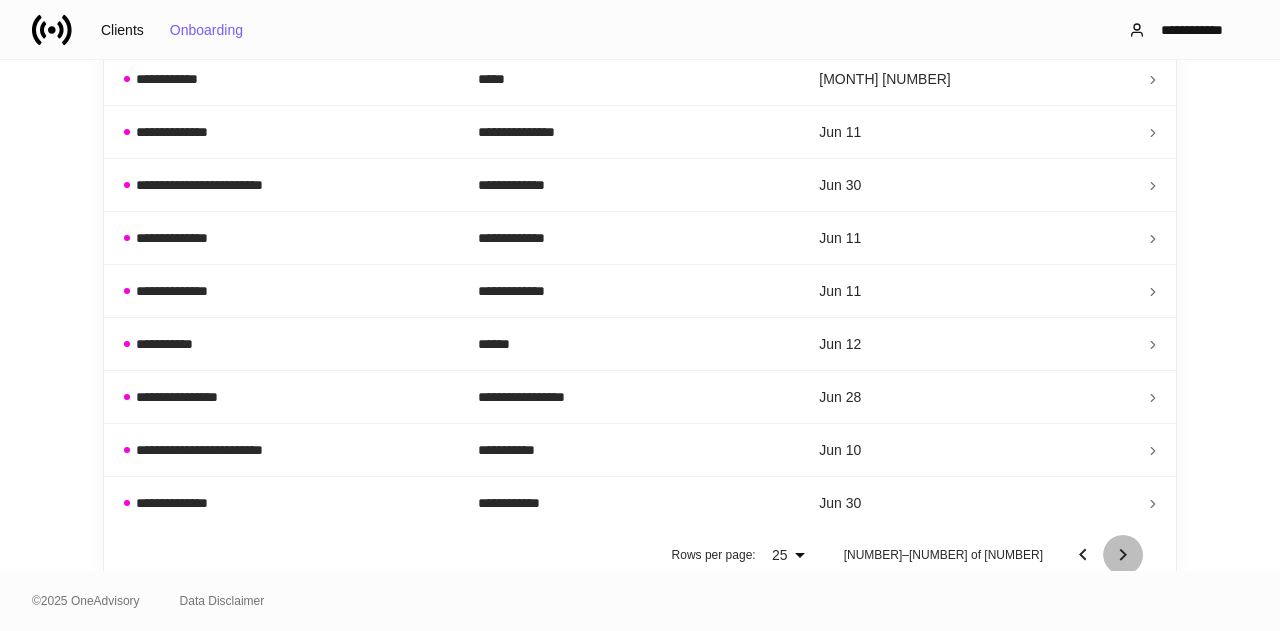 click at bounding box center (1123, 555) 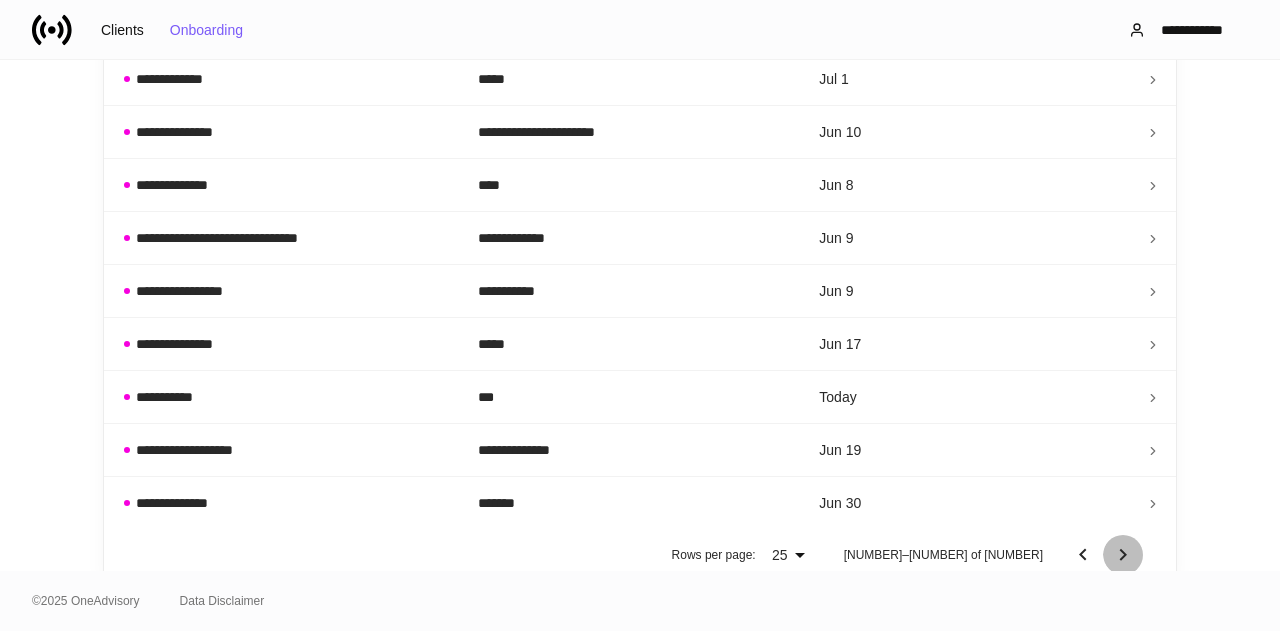 click at bounding box center [1123, 555] 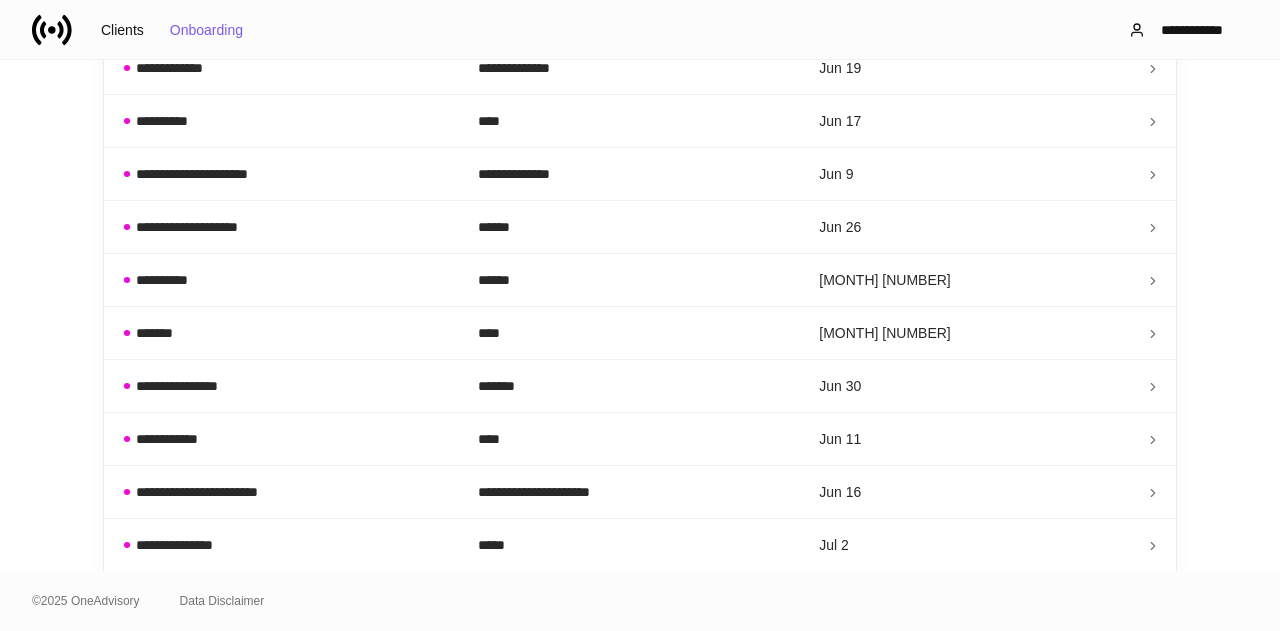 scroll, scrollTop: 0, scrollLeft: 0, axis: both 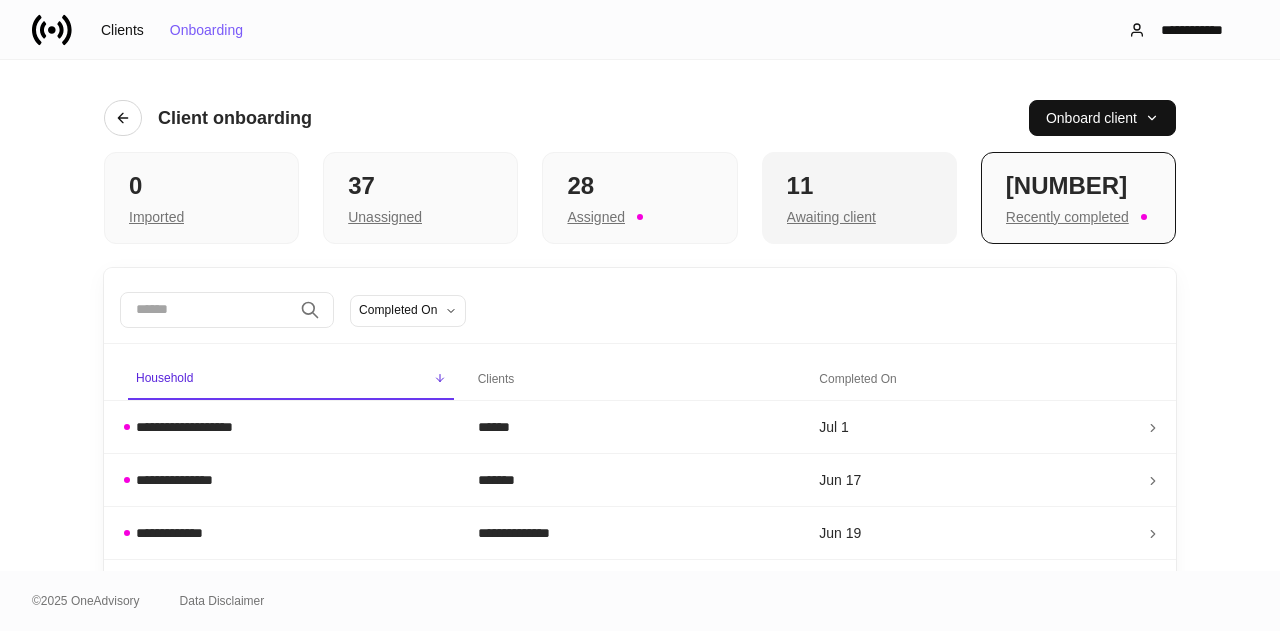 click on "Awaiting client" at bounding box center [156, 217] 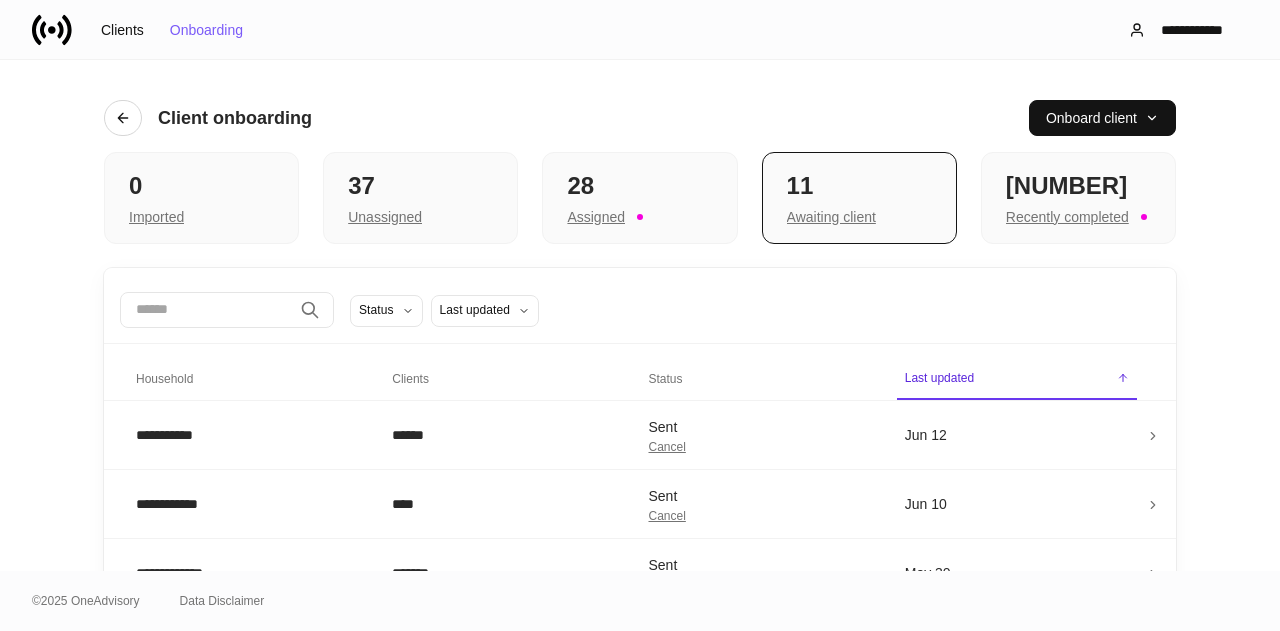 click on "Household" at bounding box center (164, 379) 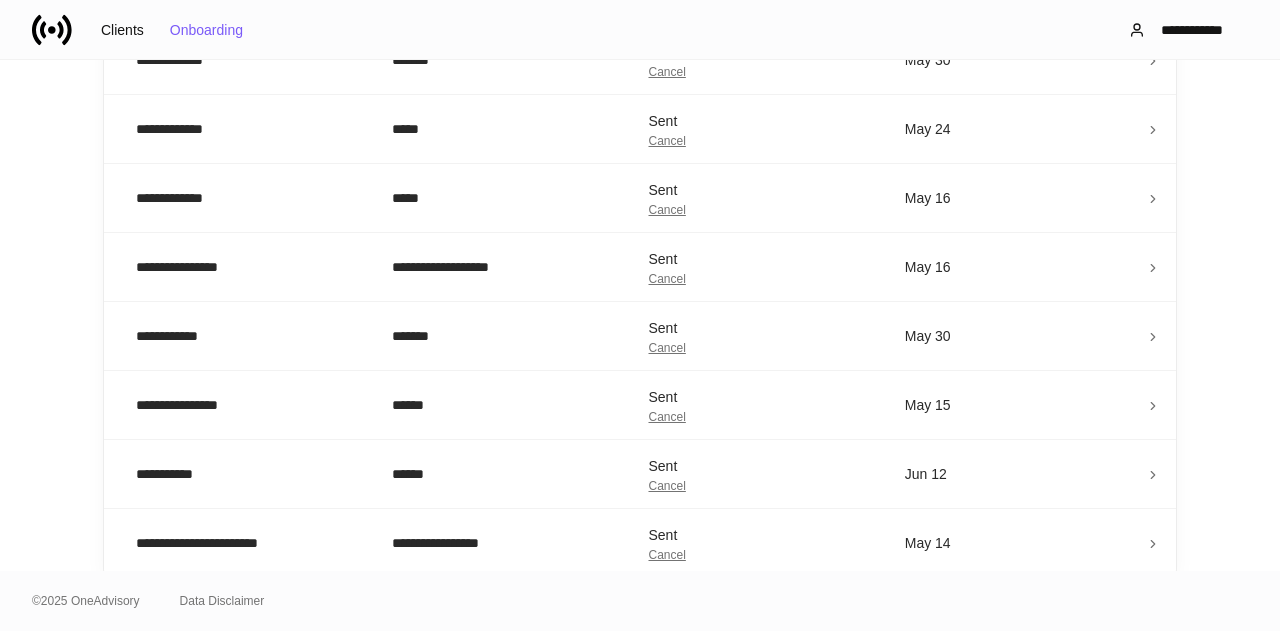 scroll, scrollTop: 0, scrollLeft: 0, axis: both 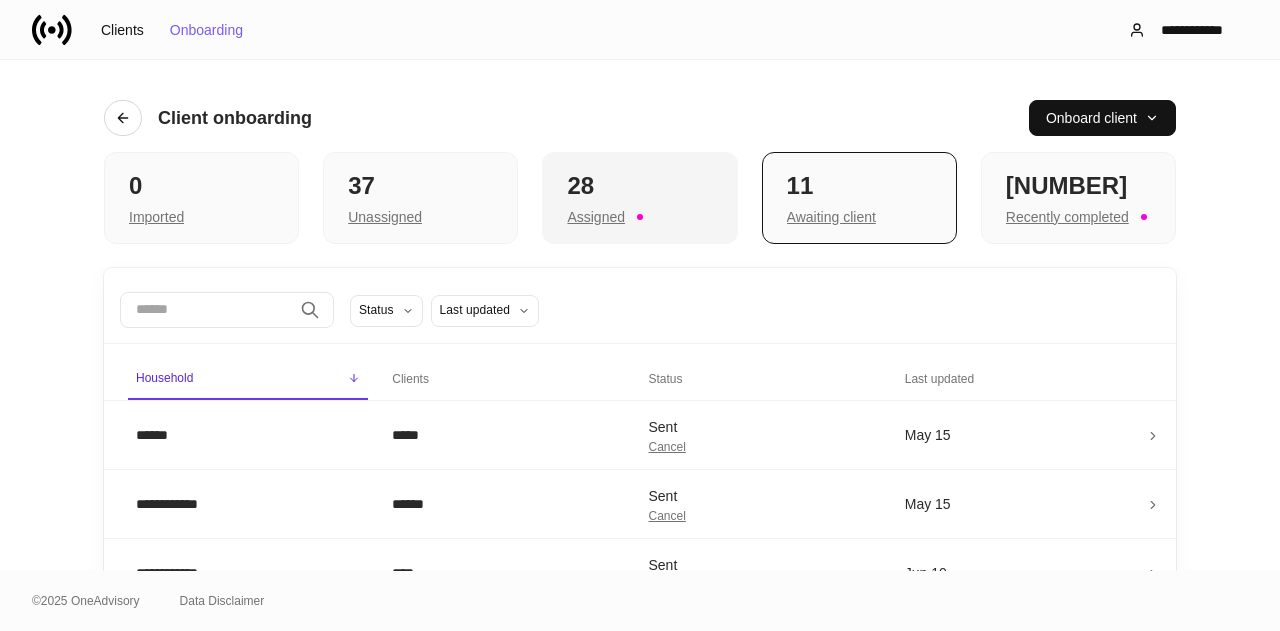 click on "Assigned" at bounding box center (156, 217) 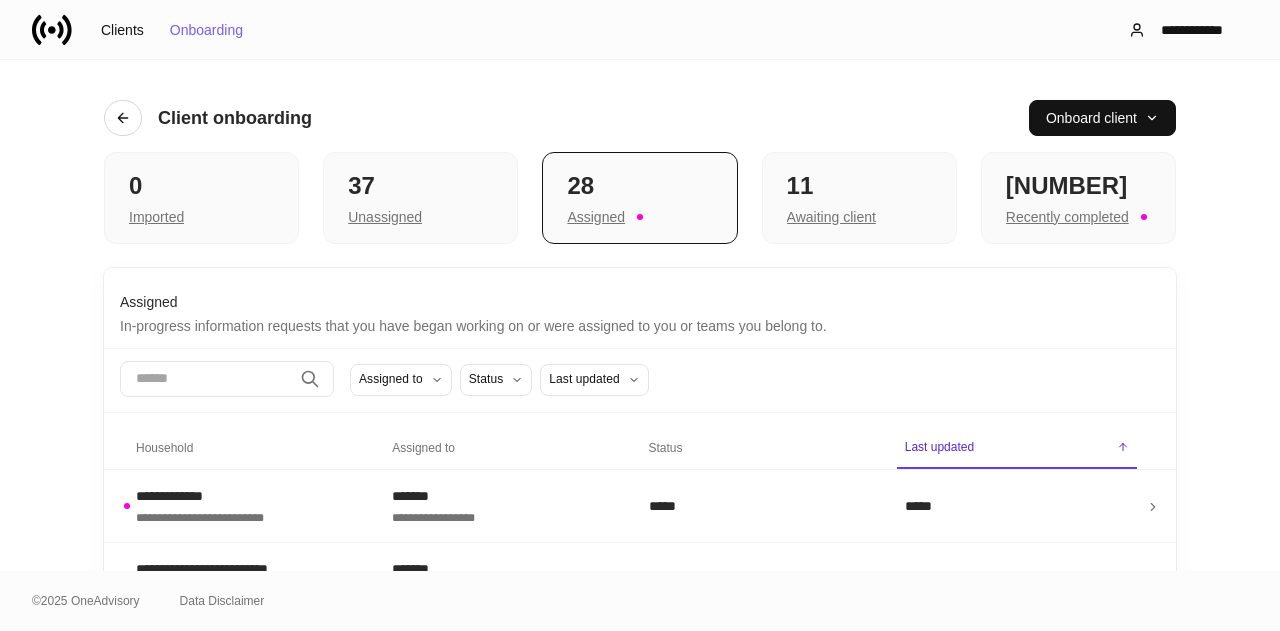 click on "Household" at bounding box center [164, 448] 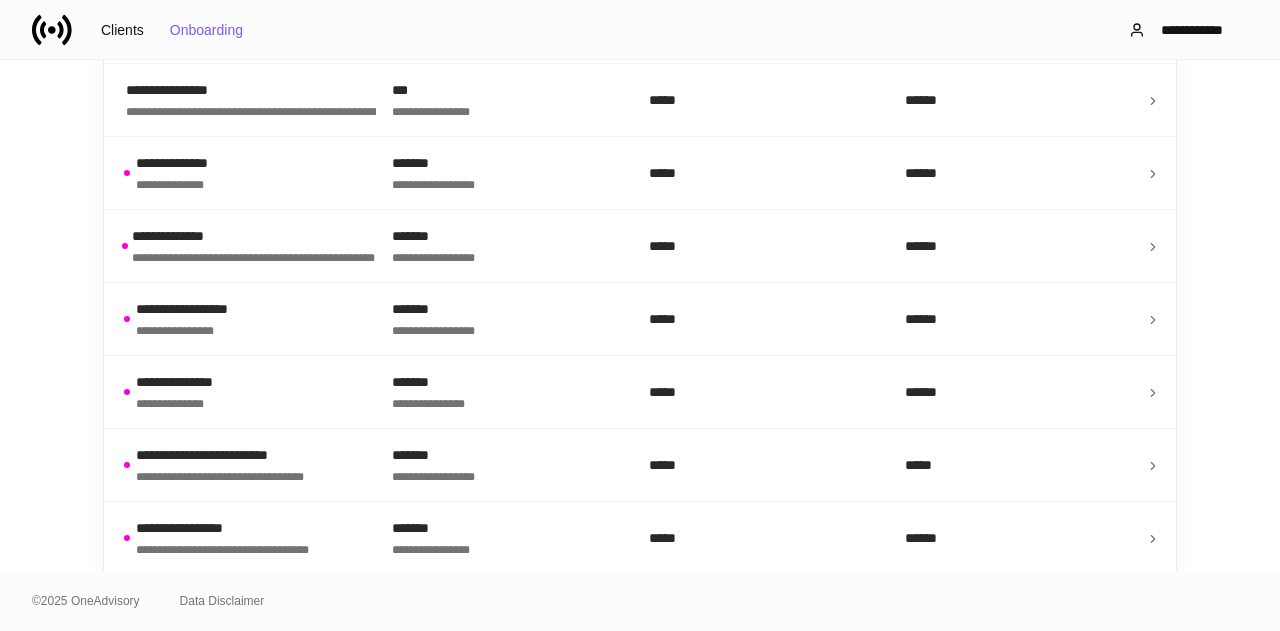 scroll, scrollTop: 1764, scrollLeft: 0, axis: vertical 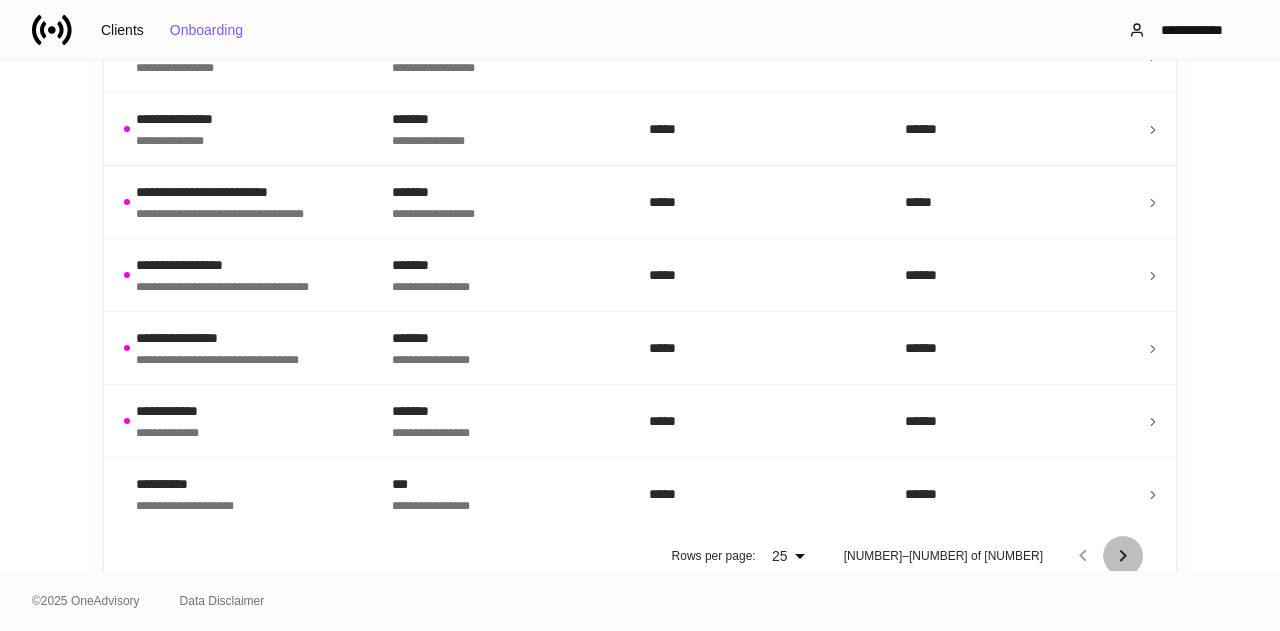 click at bounding box center [1123, 556] 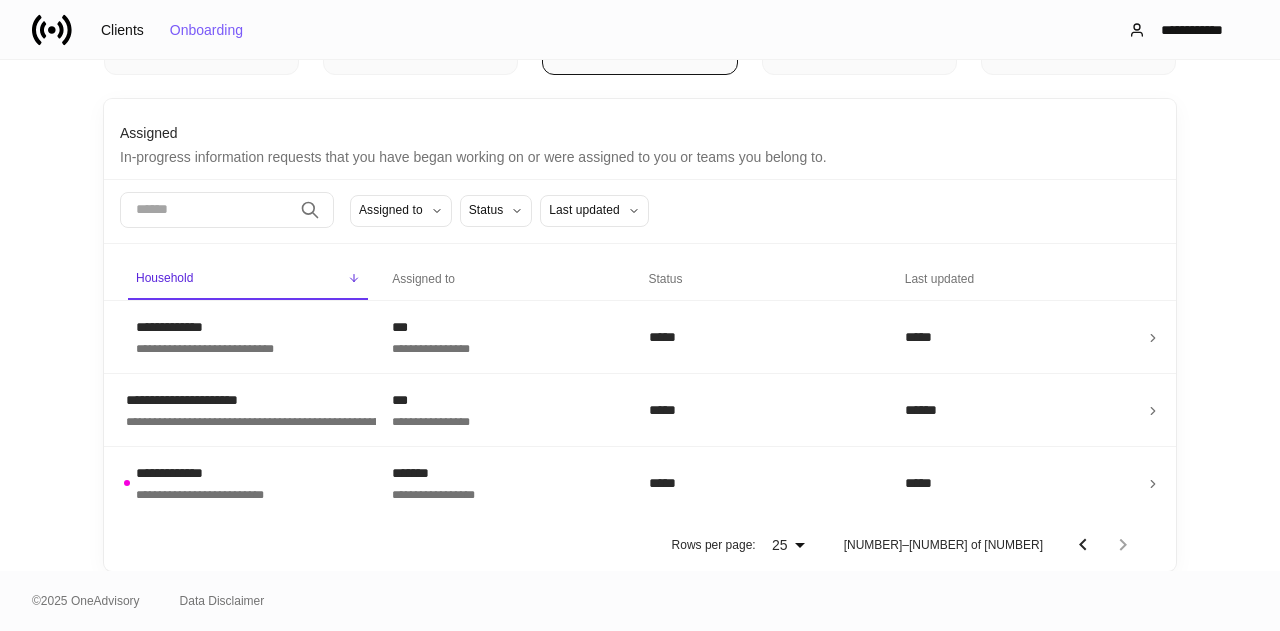 scroll, scrollTop: 166, scrollLeft: 0, axis: vertical 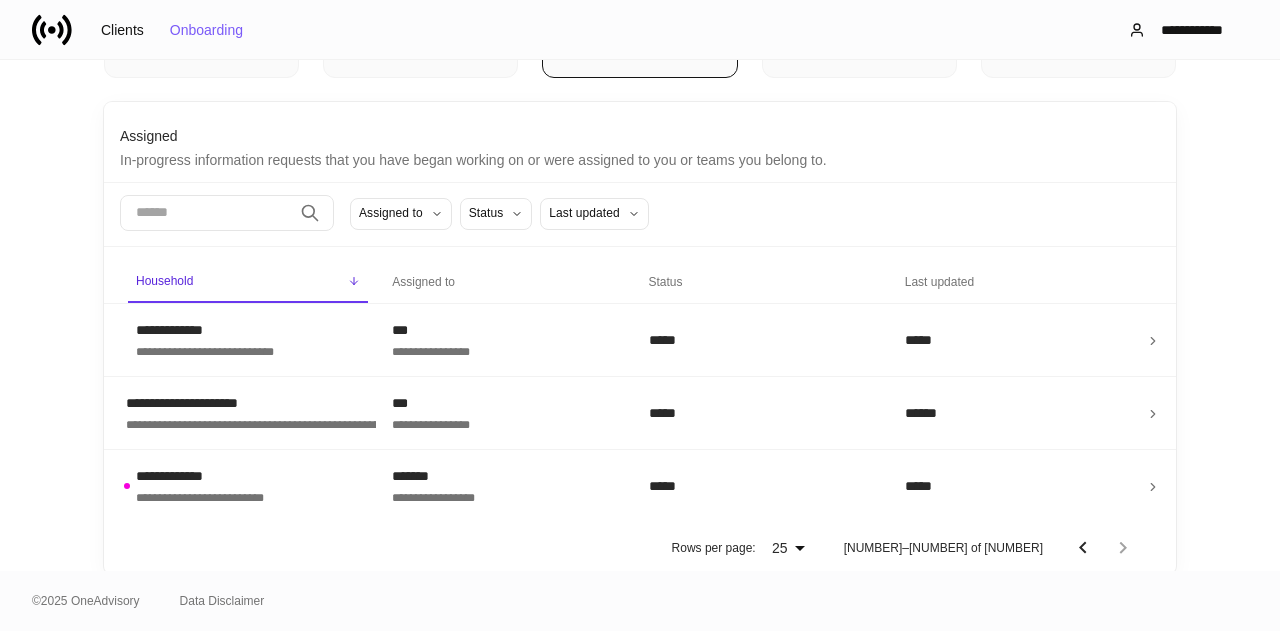 click at bounding box center [1103, 548] 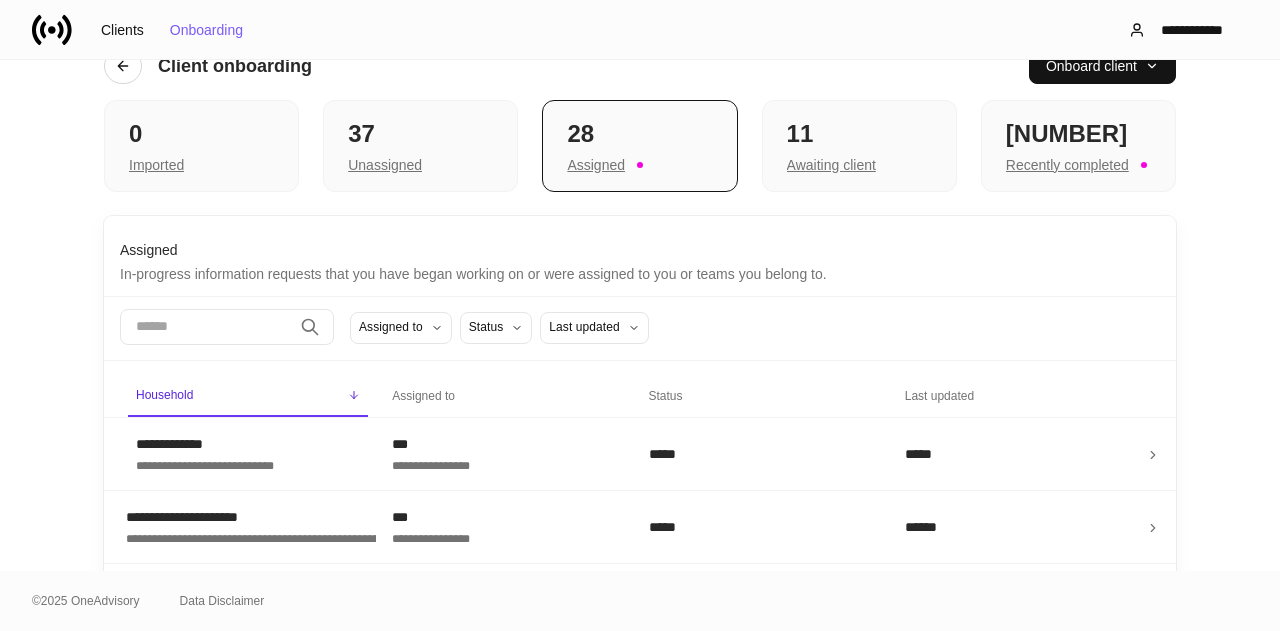 scroll, scrollTop: 0, scrollLeft: 0, axis: both 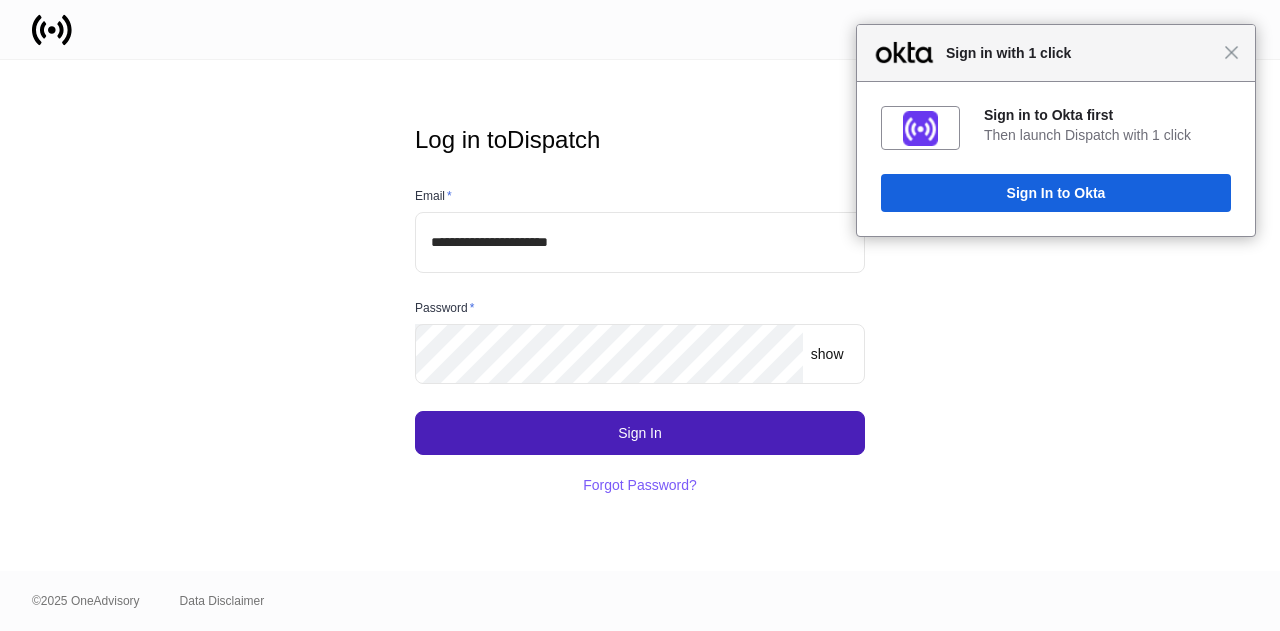 click on "Sign In" at bounding box center (640, 433) 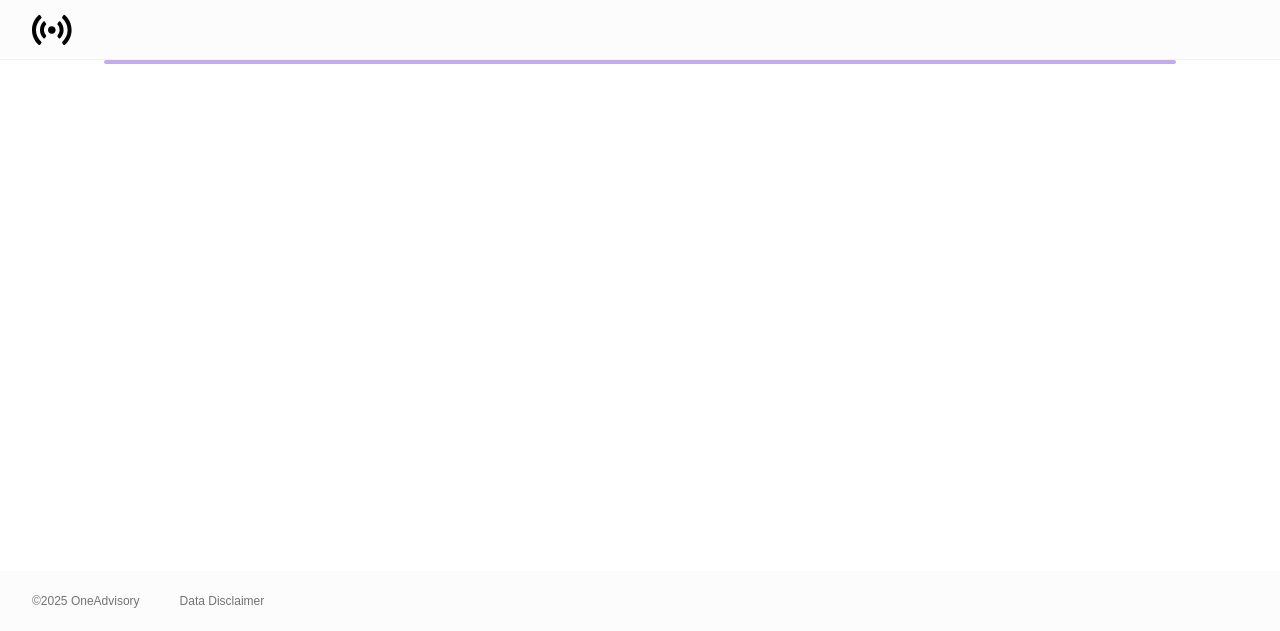 scroll, scrollTop: 0, scrollLeft: 0, axis: both 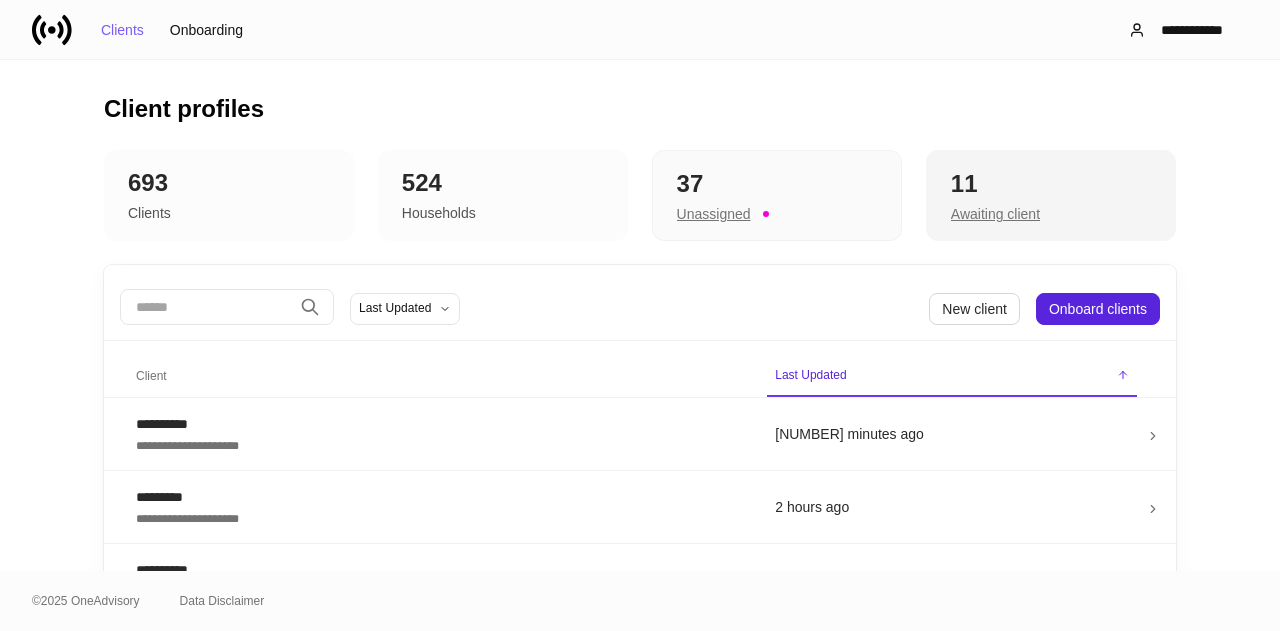 click on "Awaiting client" at bounding box center [714, 214] 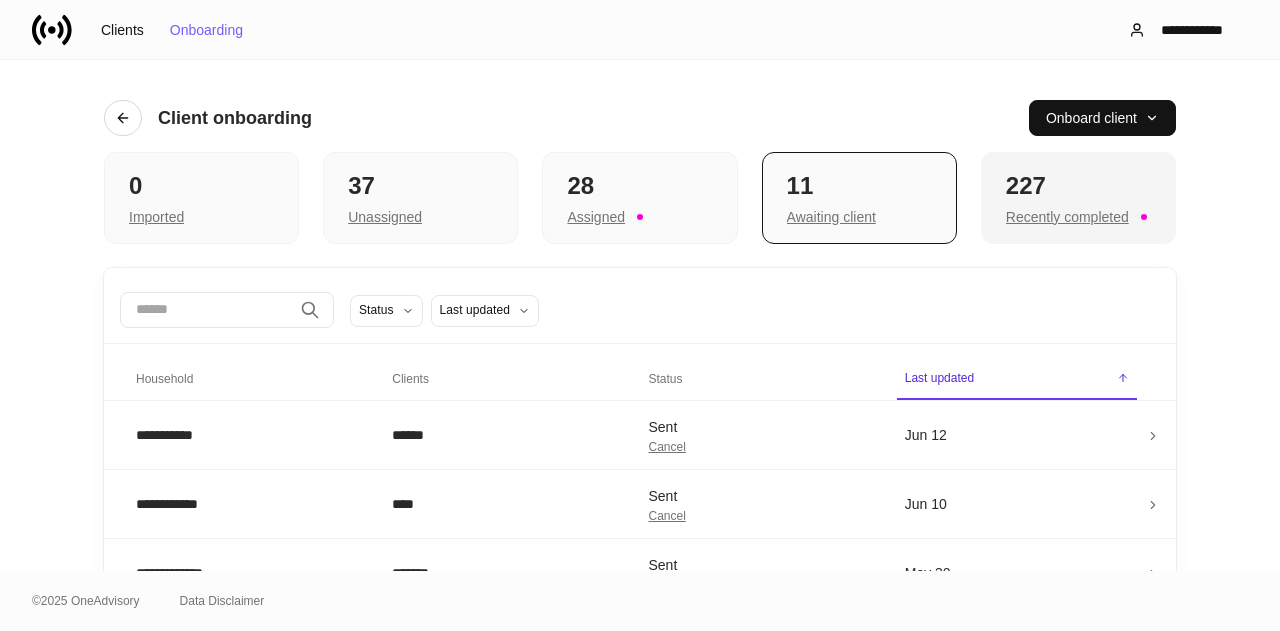 click on "Recently completed" at bounding box center [156, 217] 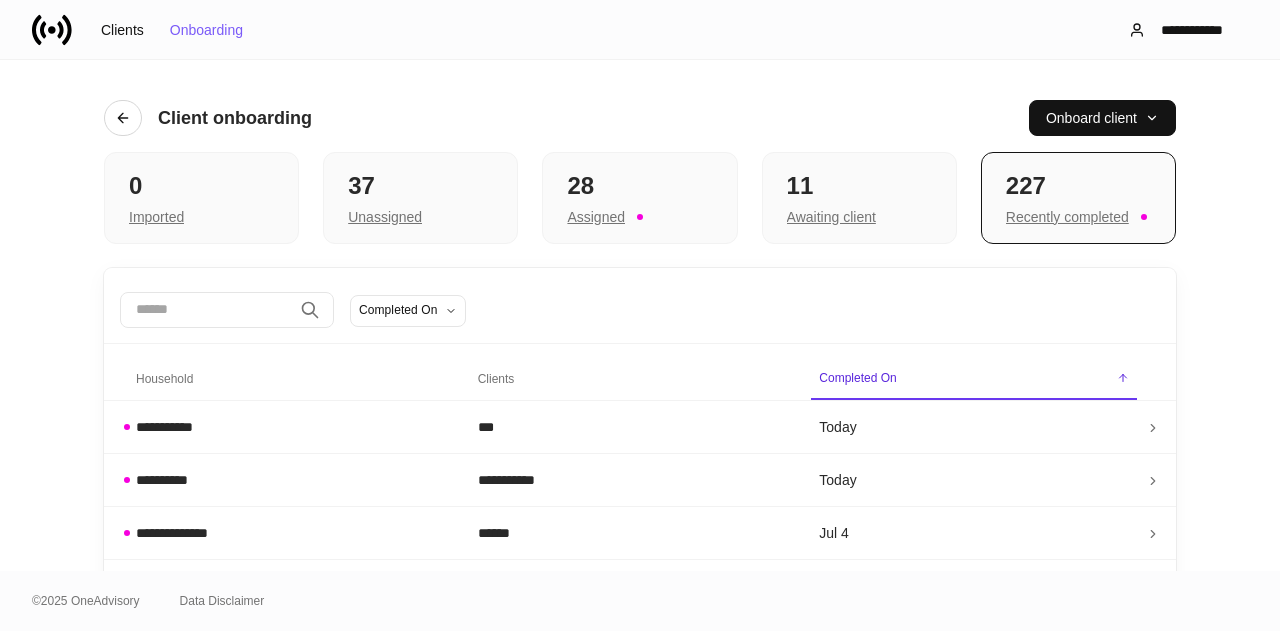 click on "Household" at bounding box center [164, 379] 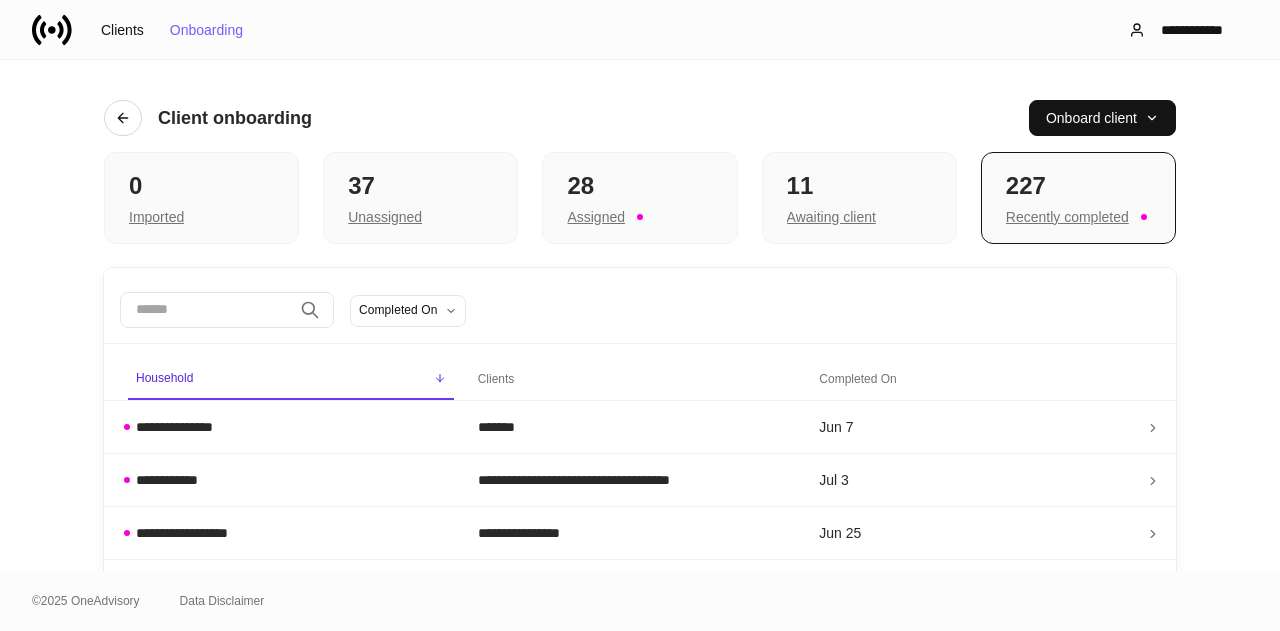 click on "Household" at bounding box center (164, 378) 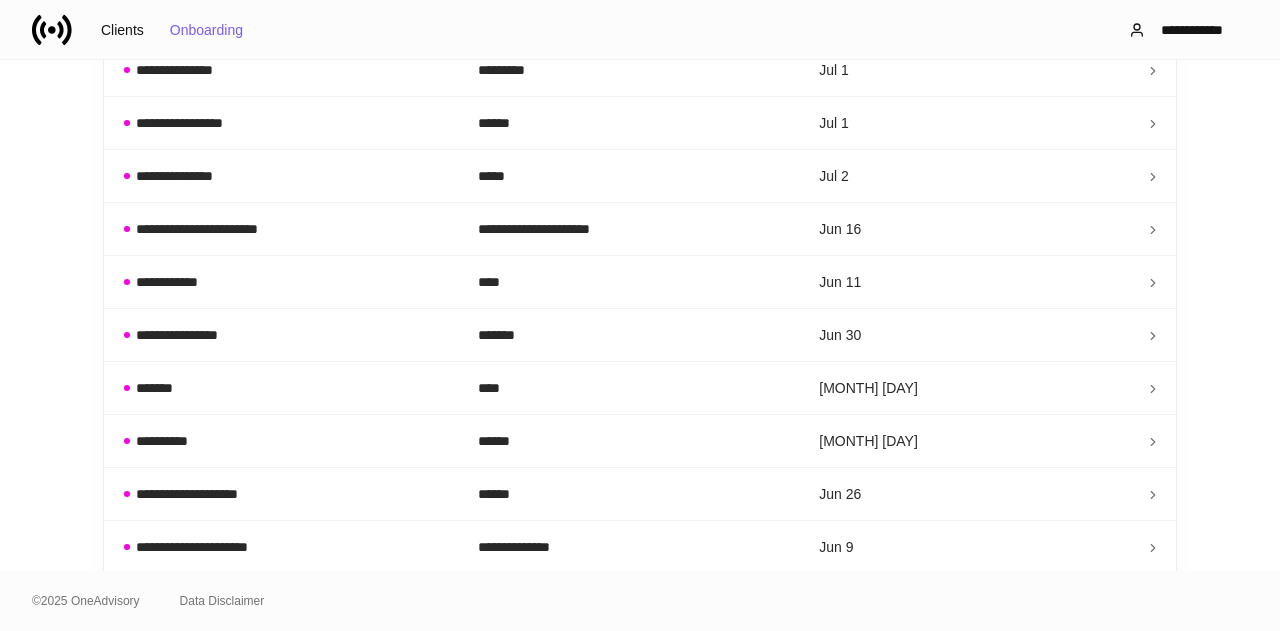 scroll, scrollTop: 1196, scrollLeft: 0, axis: vertical 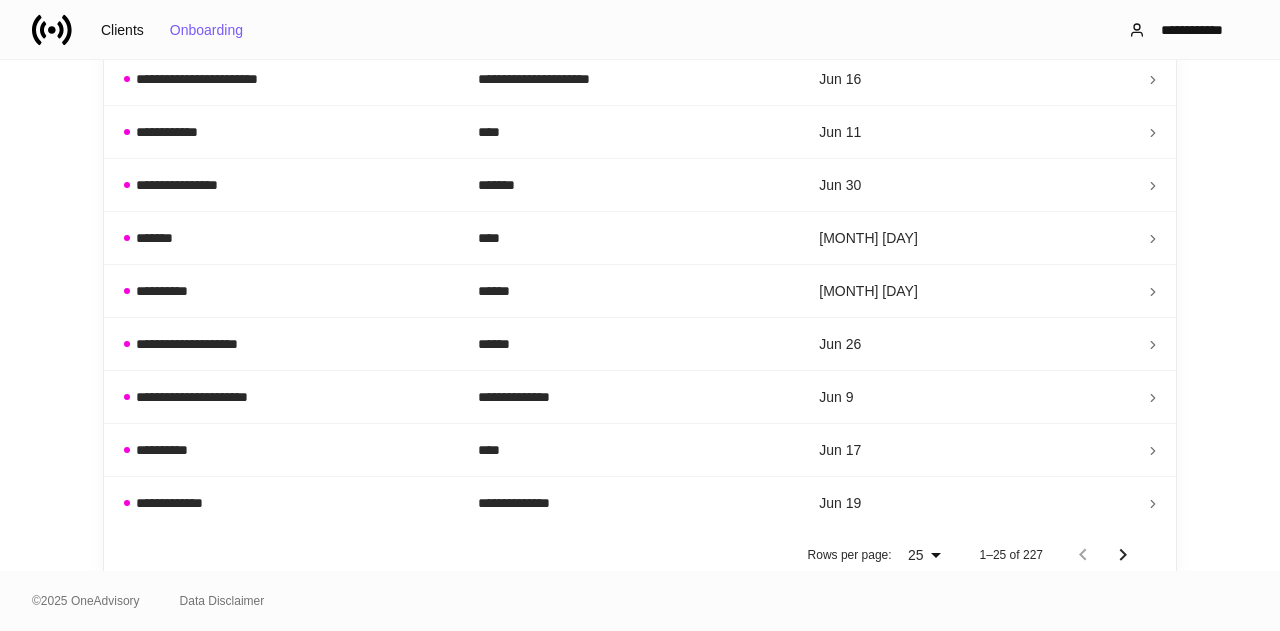click at bounding box center [1103, 555] 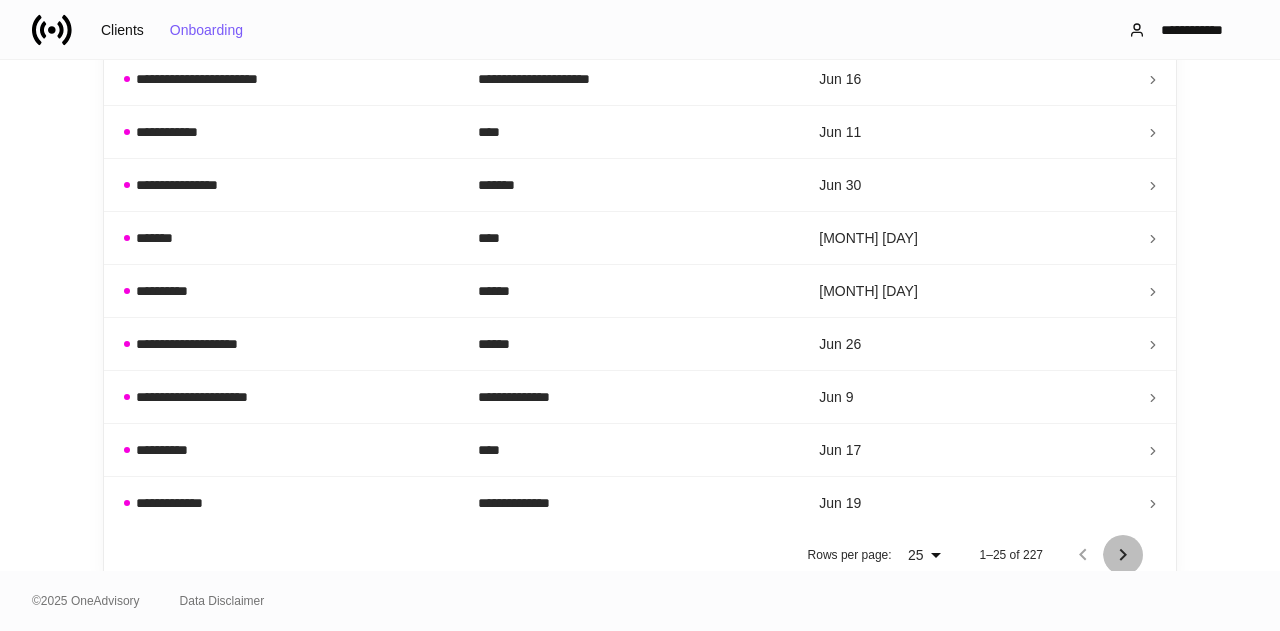 click at bounding box center [1123, 555] 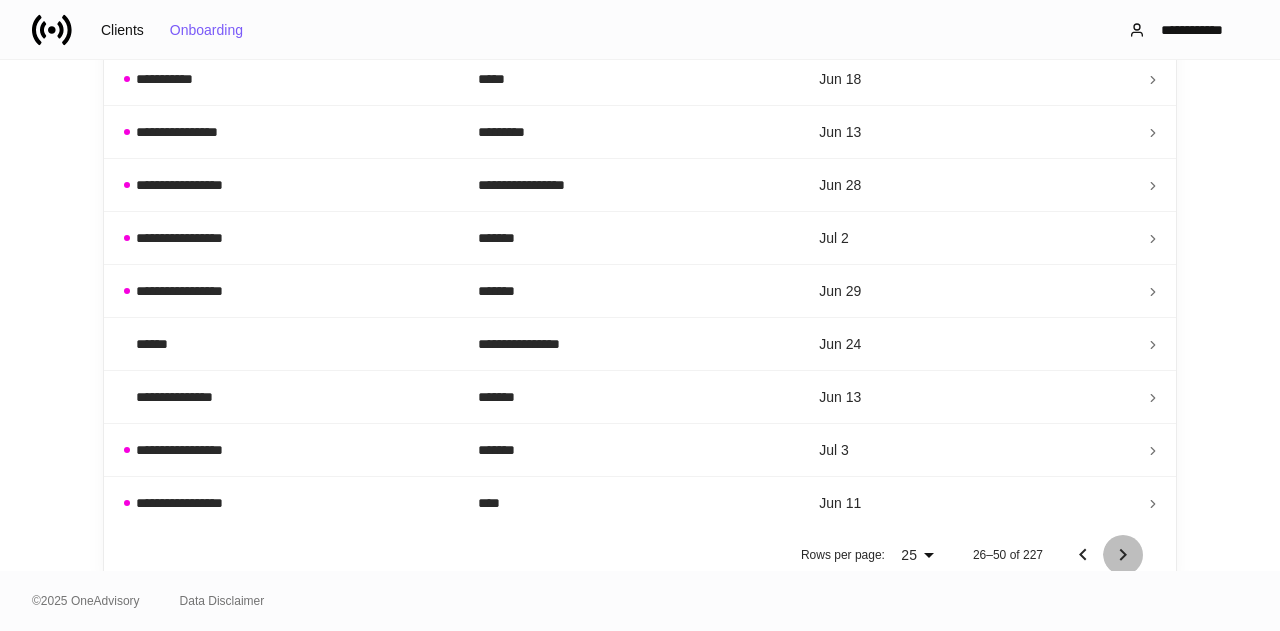 click at bounding box center (1123, 555) 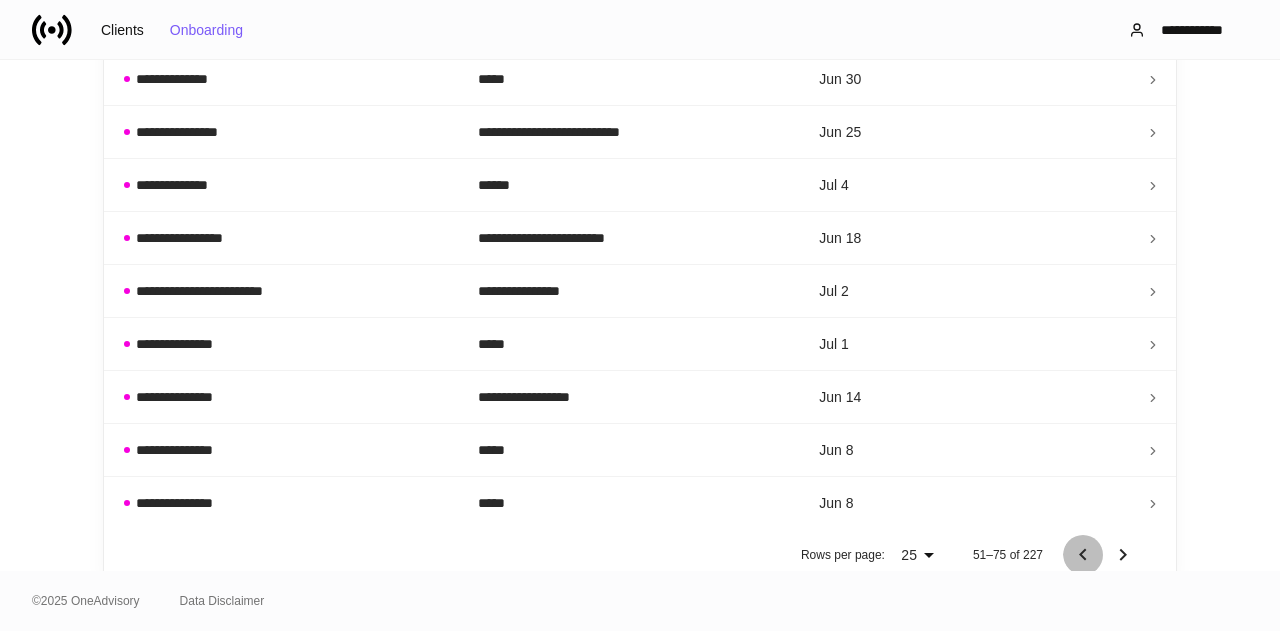 click at bounding box center (1083, 555) 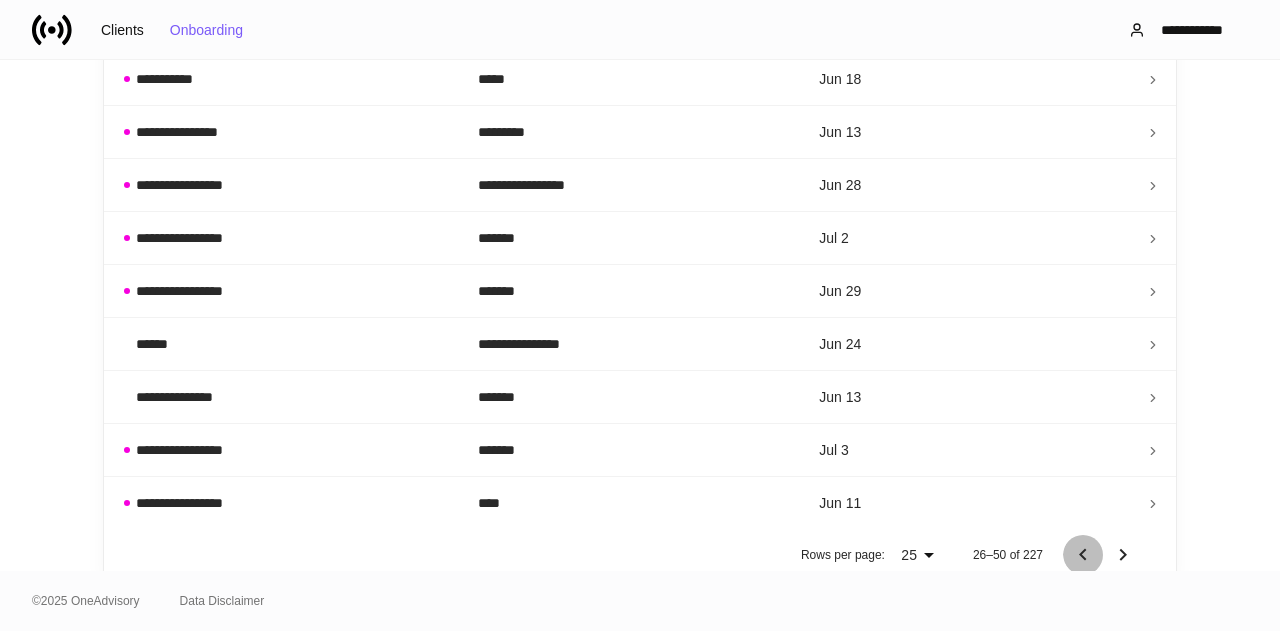 click at bounding box center (1083, 555) 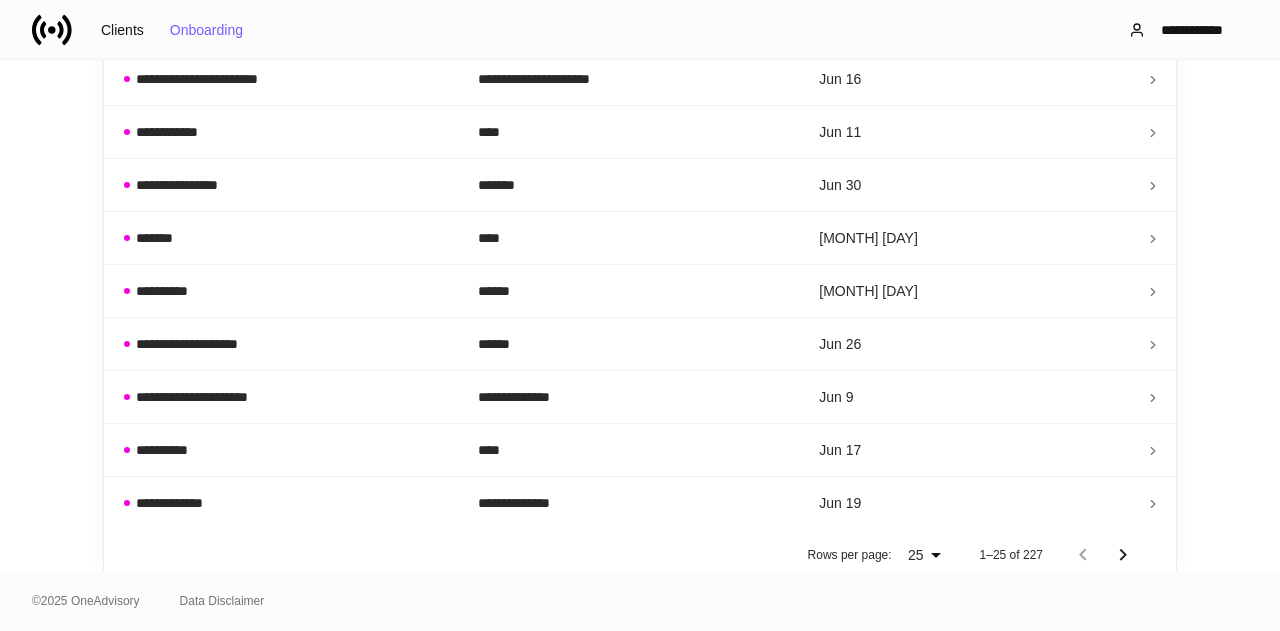 click at bounding box center [1103, 555] 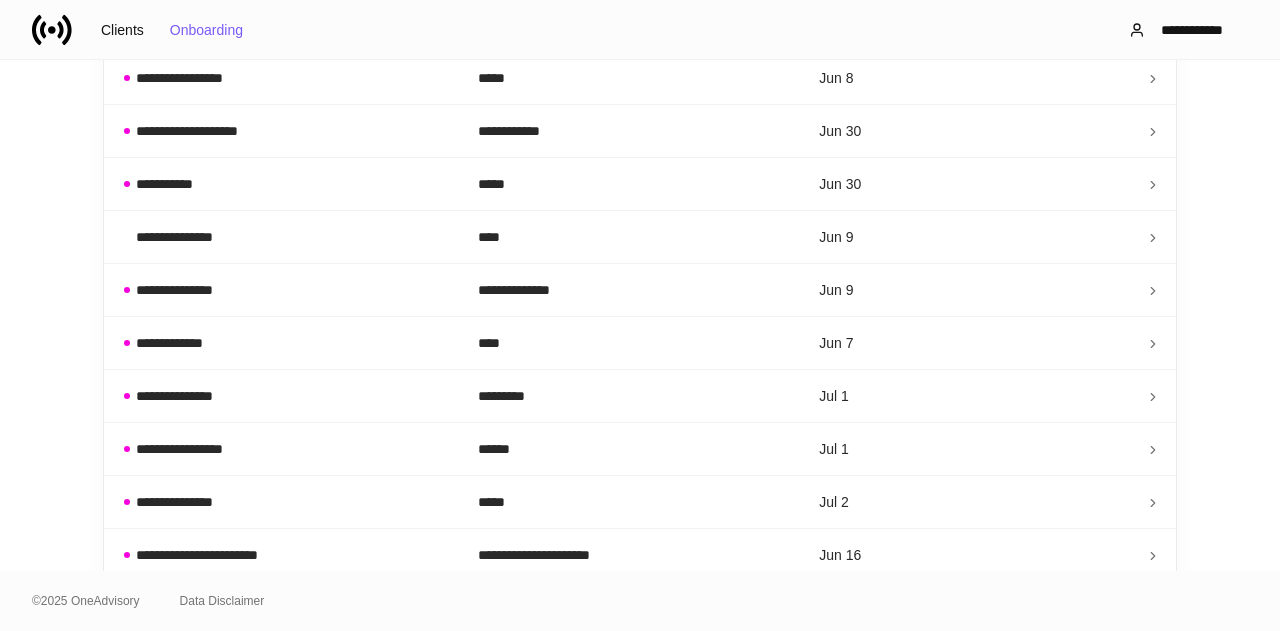 scroll, scrollTop: 708, scrollLeft: 0, axis: vertical 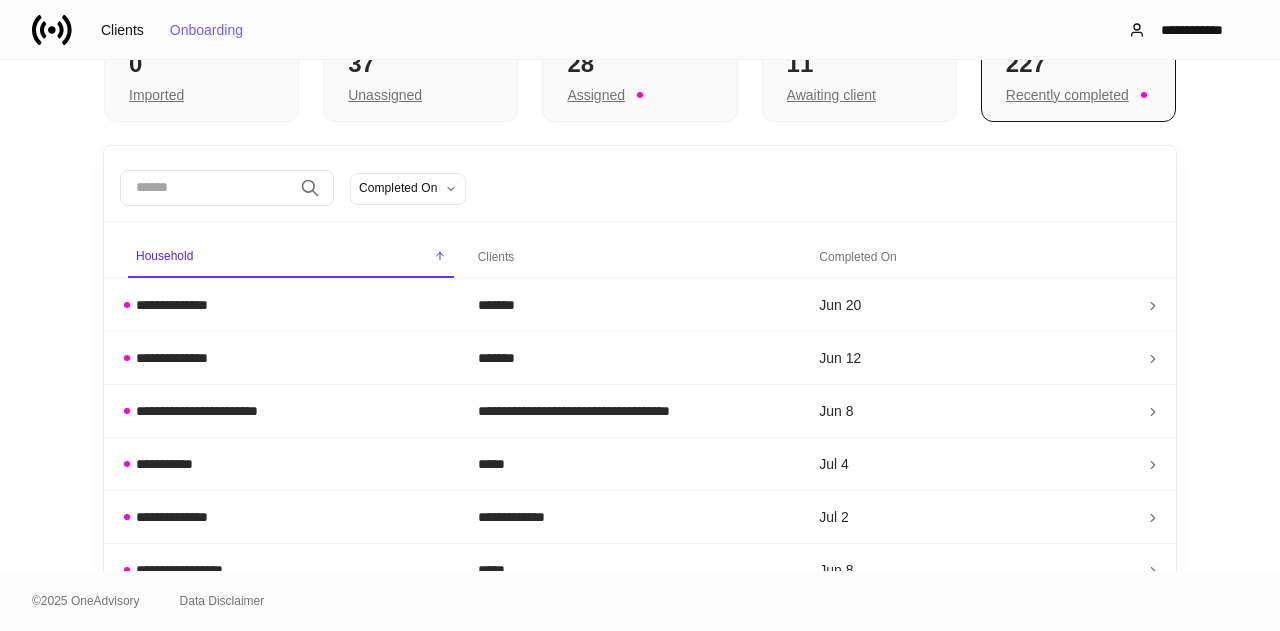 click on "Household" at bounding box center (164, 256) 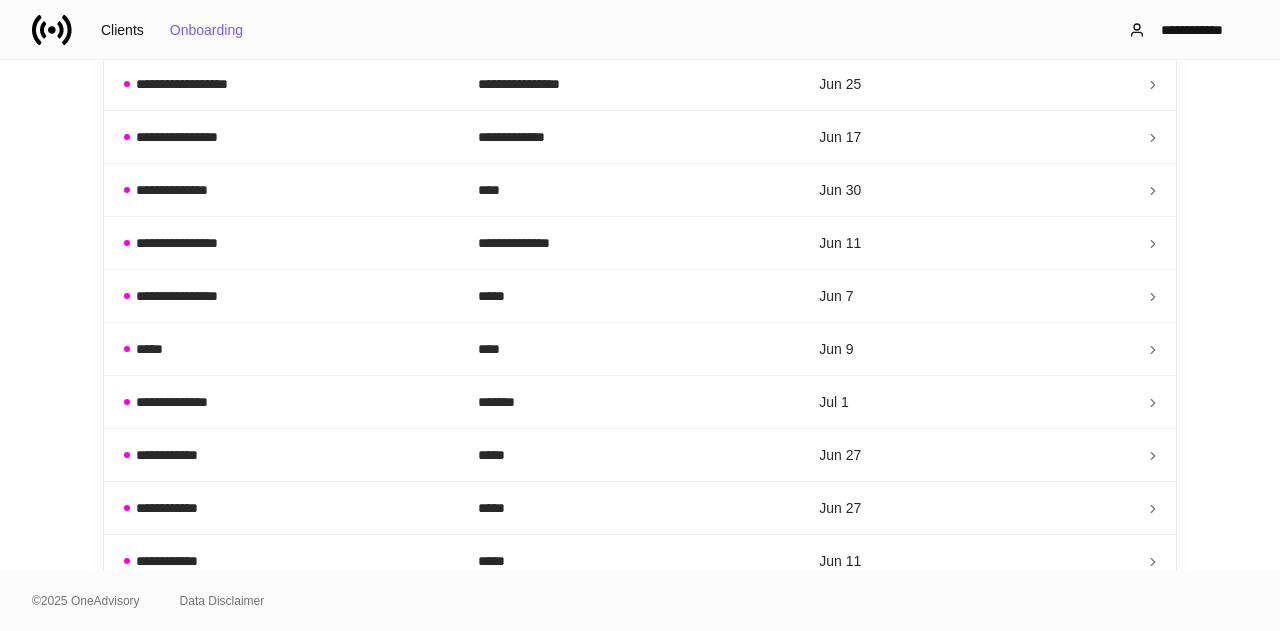 scroll, scrollTop: 0, scrollLeft: 0, axis: both 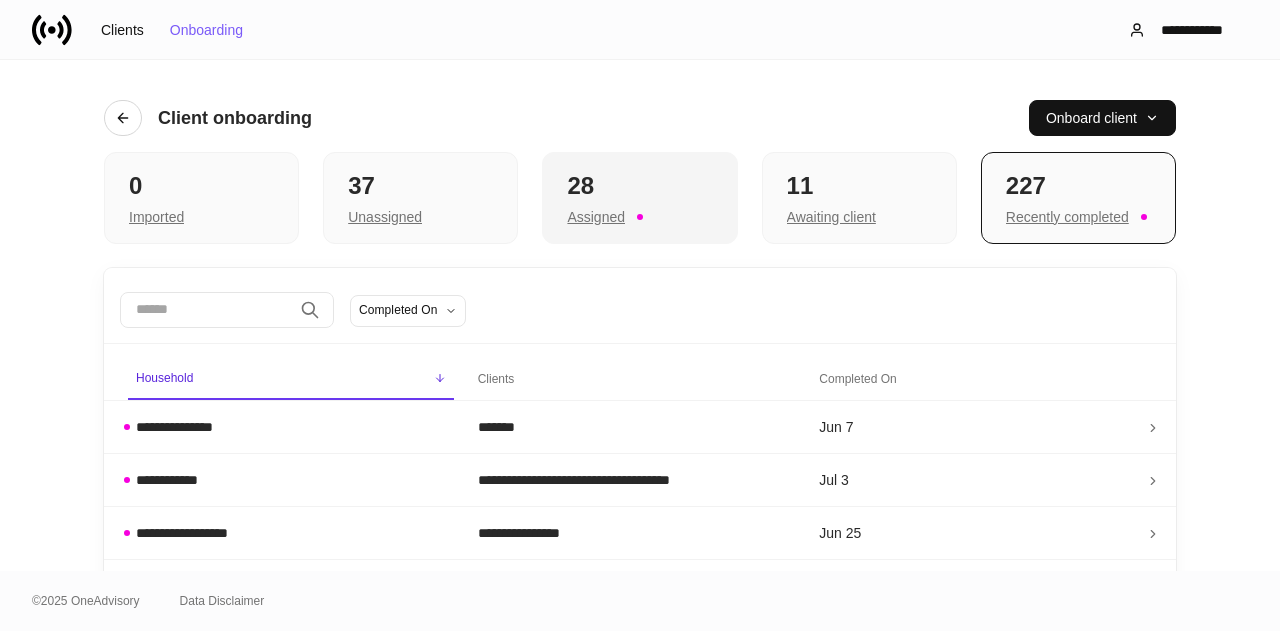 click on "Assigned" at bounding box center (156, 217) 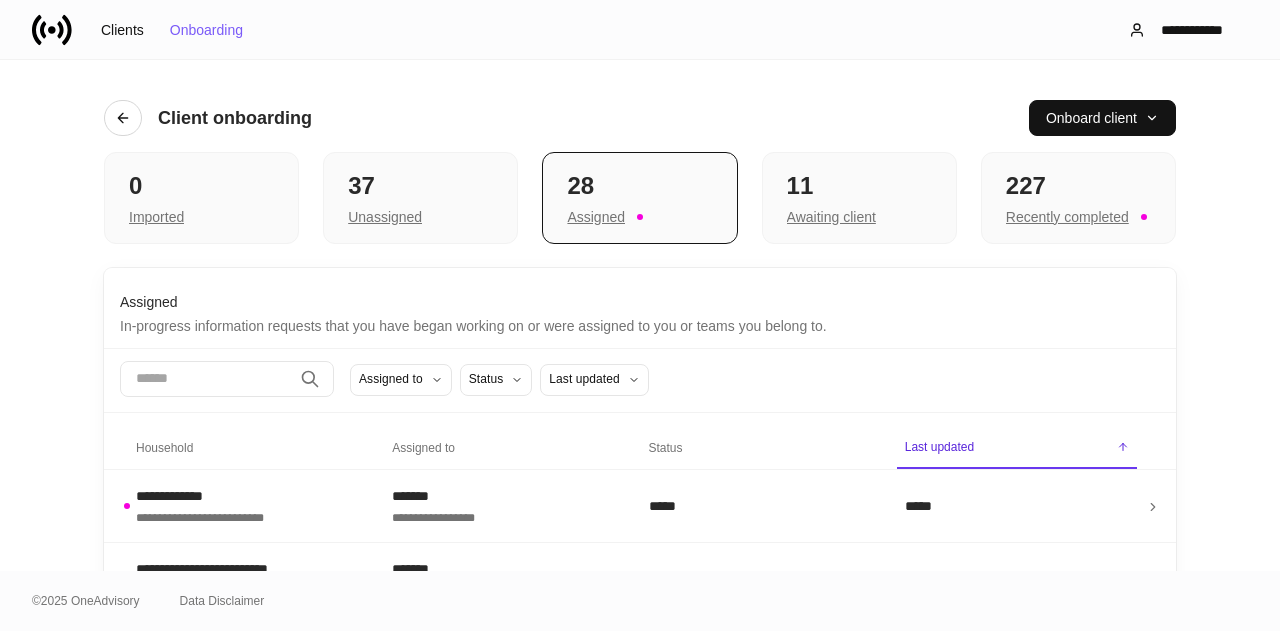 click on "Household" at bounding box center [164, 448] 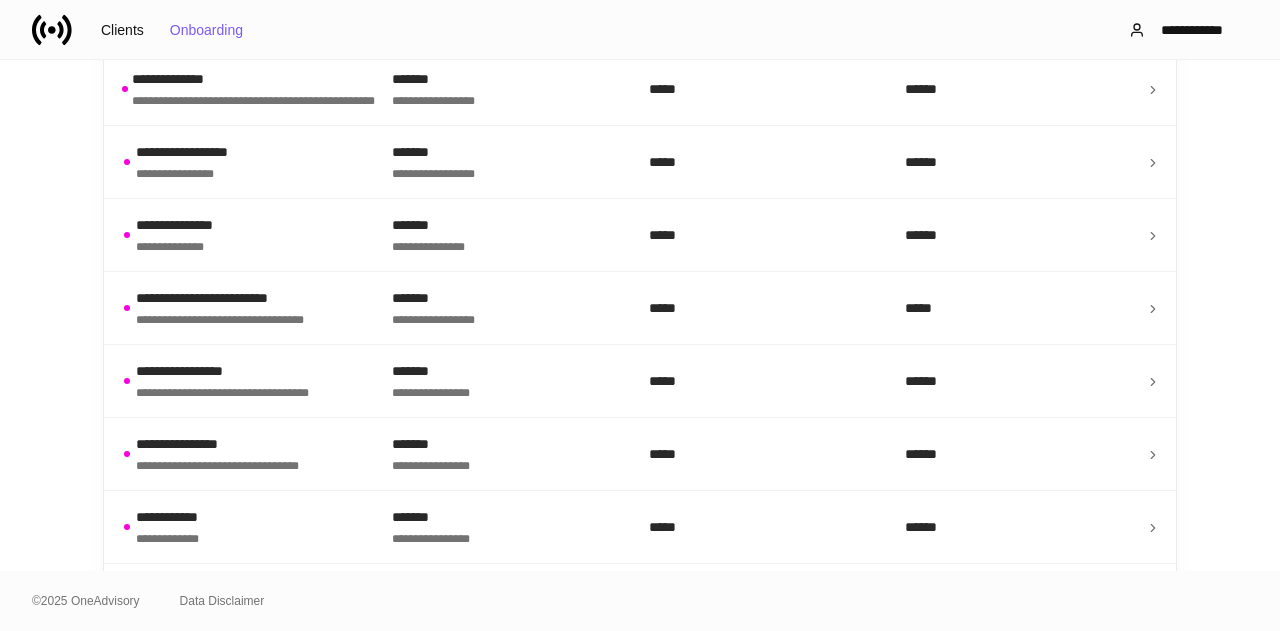 scroll, scrollTop: 1764, scrollLeft: 0, axis: vertical 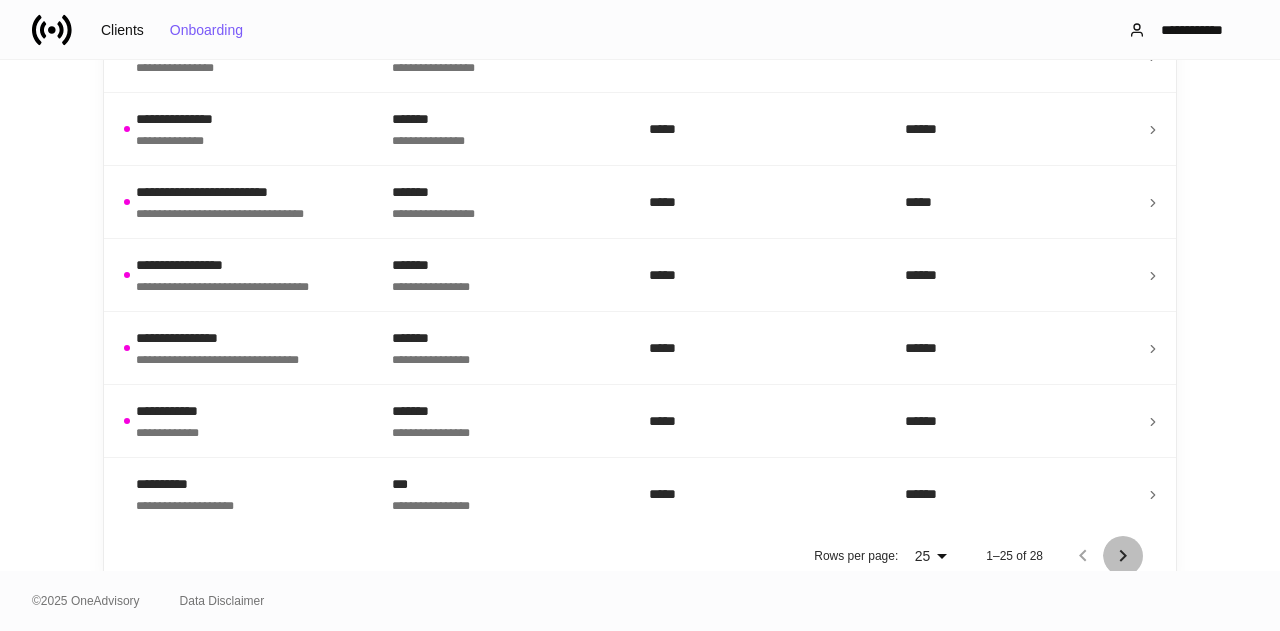 click at bounding box center [1123, 556] 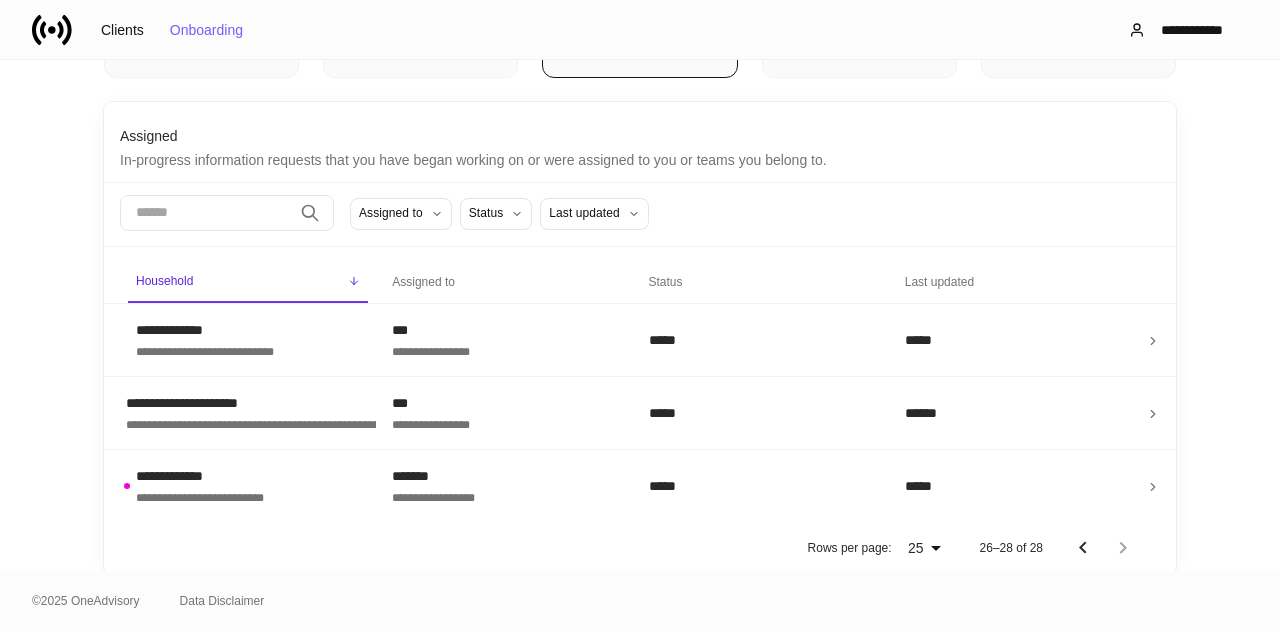 scroll, scrollTop: 0, scrollLeft: 0, axis: both 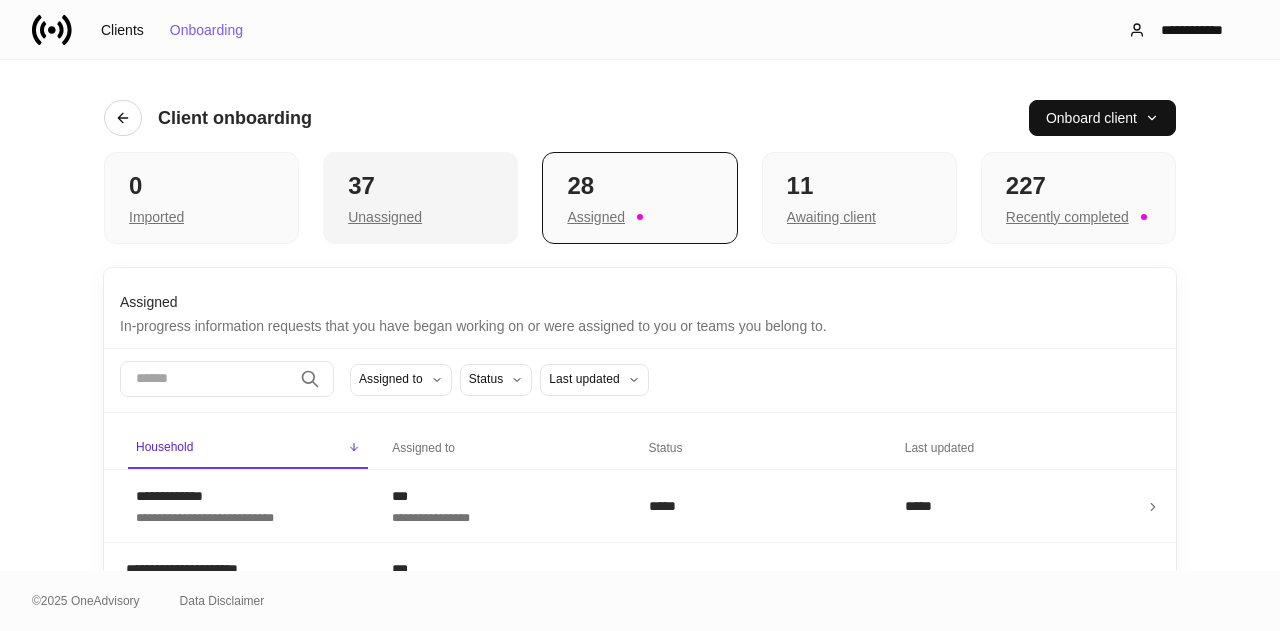 click on "Unassigned" at bounding box center [156, 217] 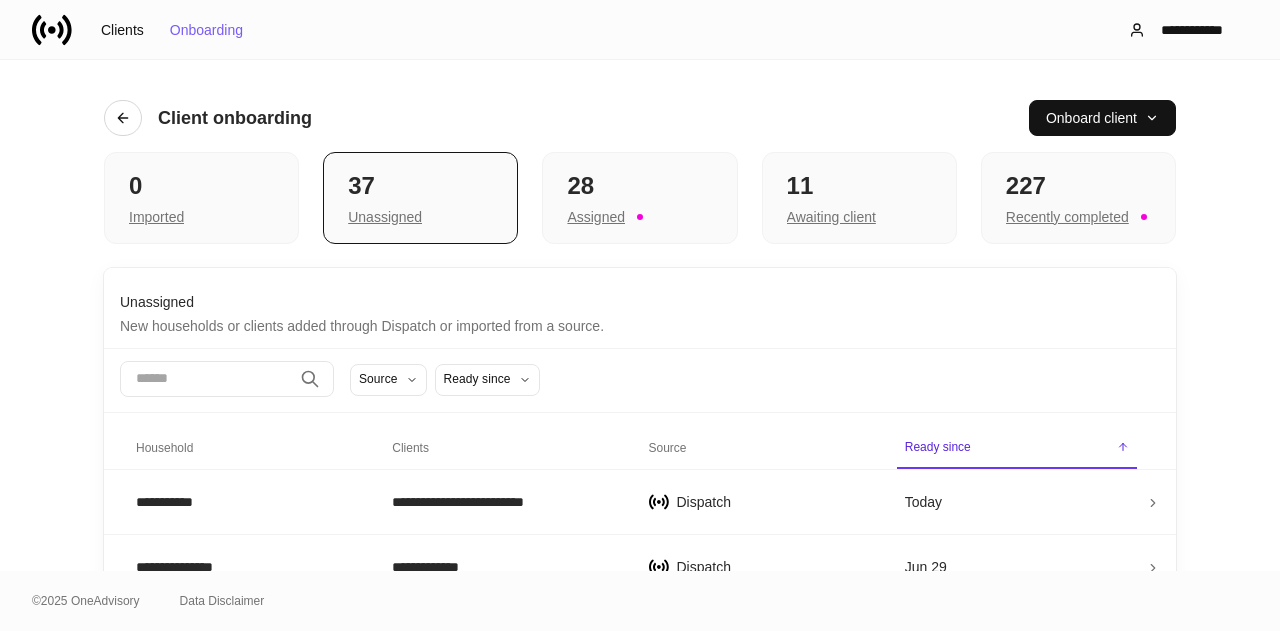 click on "Household" at bounding box center (164, 448) 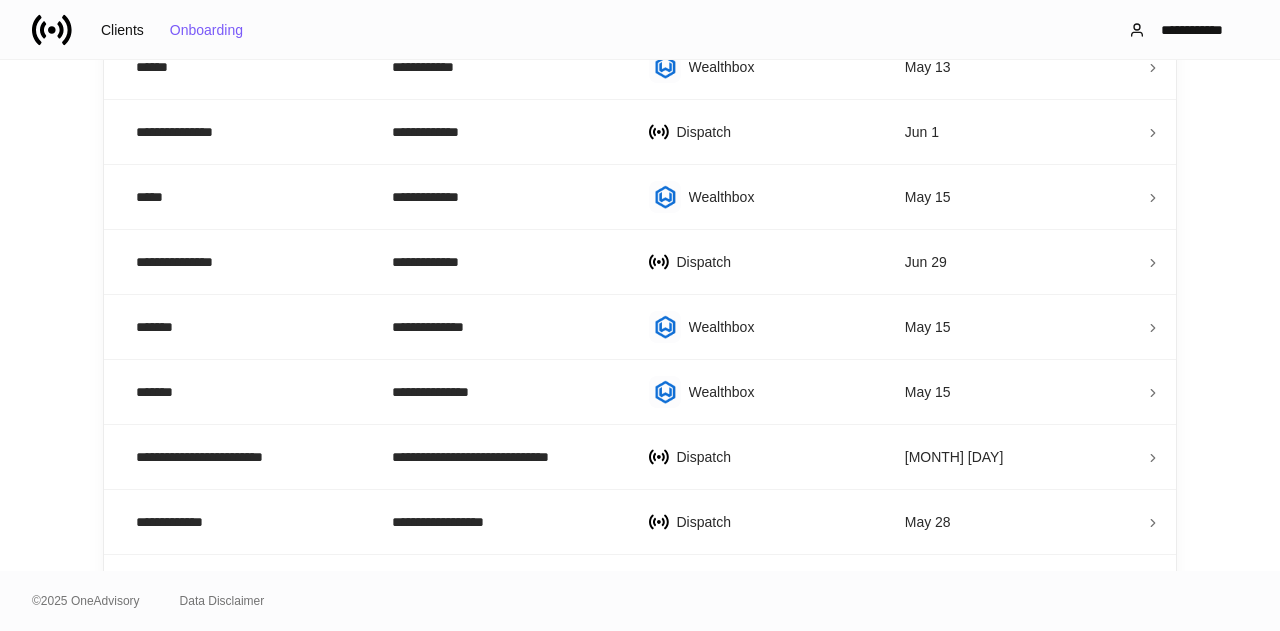 scroll, scrollTop: 1564, scrollLeft: 0, axis: vertical 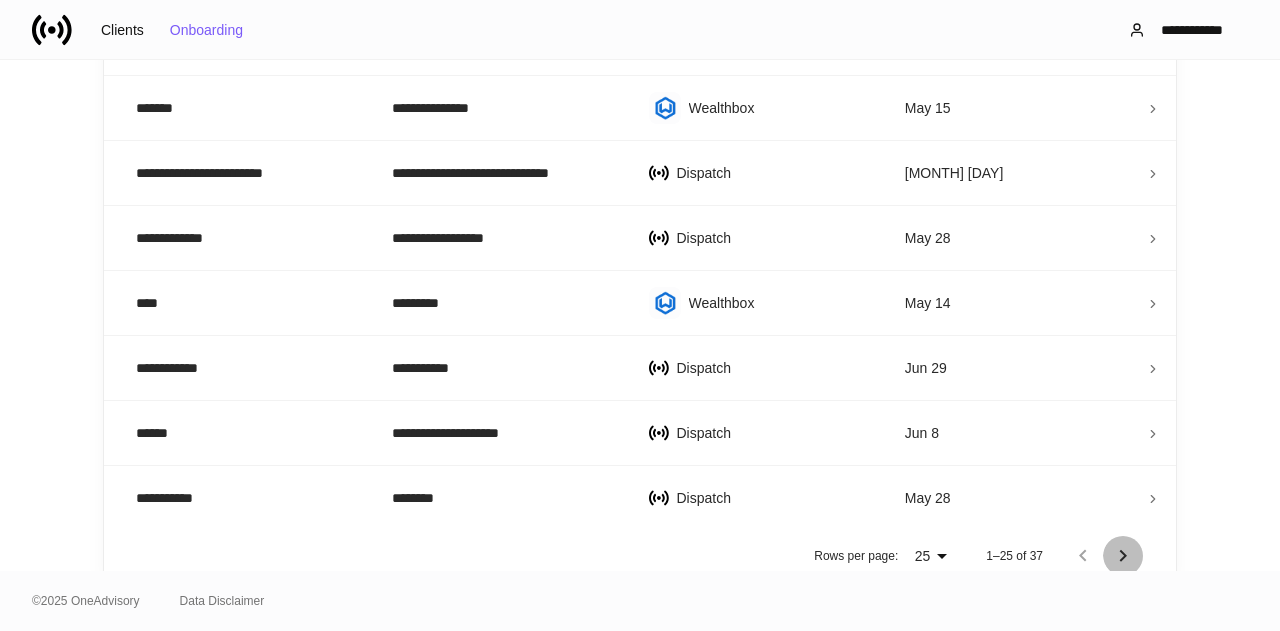 click at bounding box center [1123, 556] 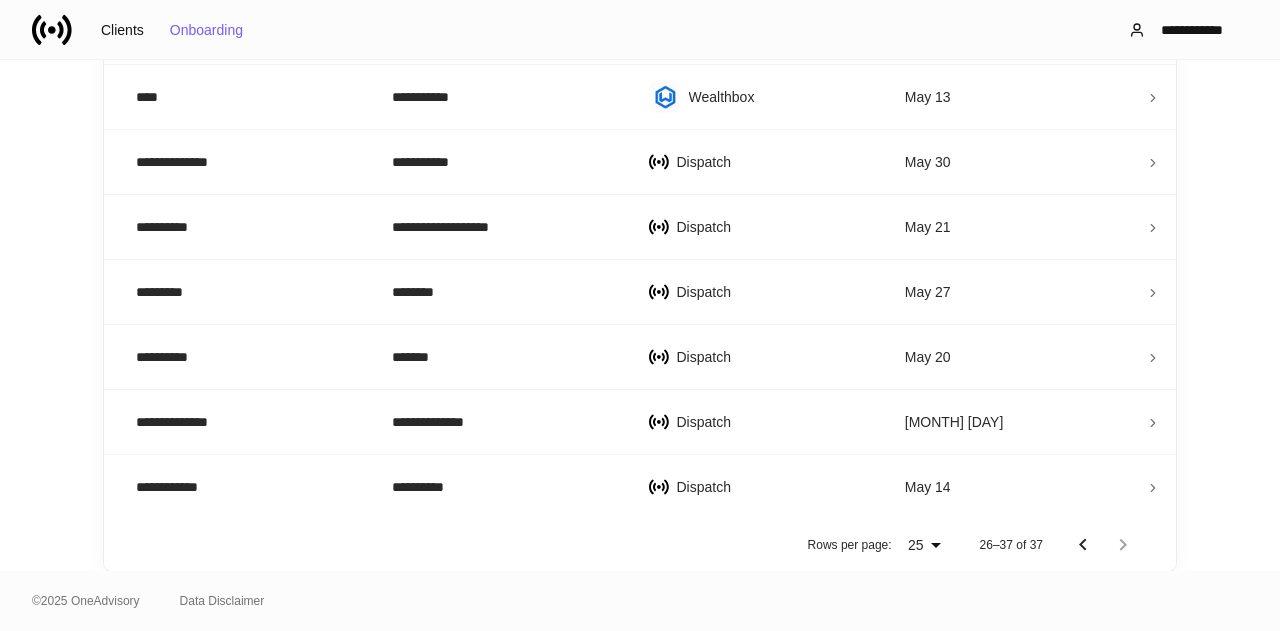 scroll, scrollTop: 724, scrollLeft: 0, axis: vertical 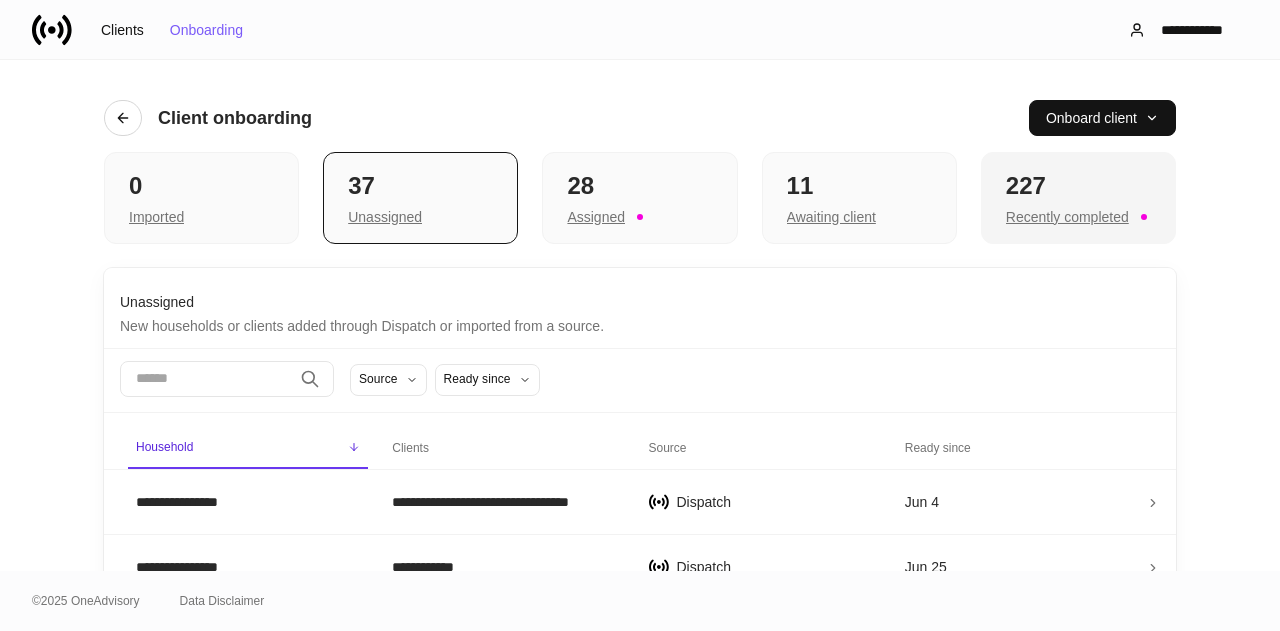 click on "Recently completed" at bounding box center (156, 217) 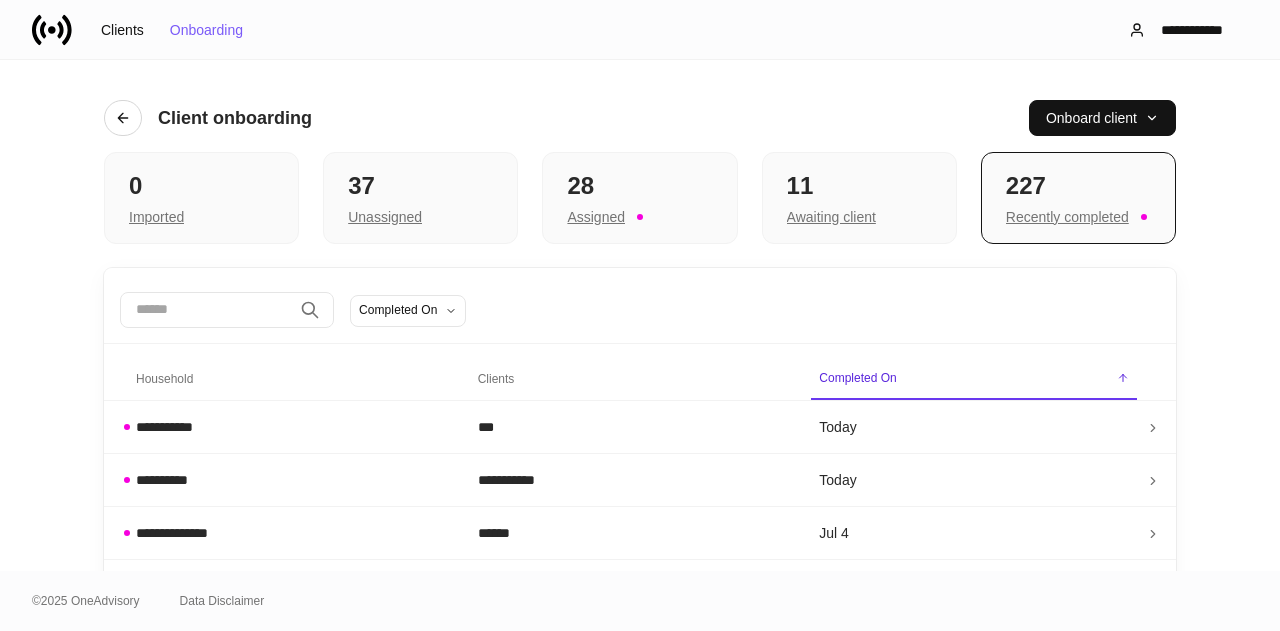 click on "Household" at bounding box center [164, 379] 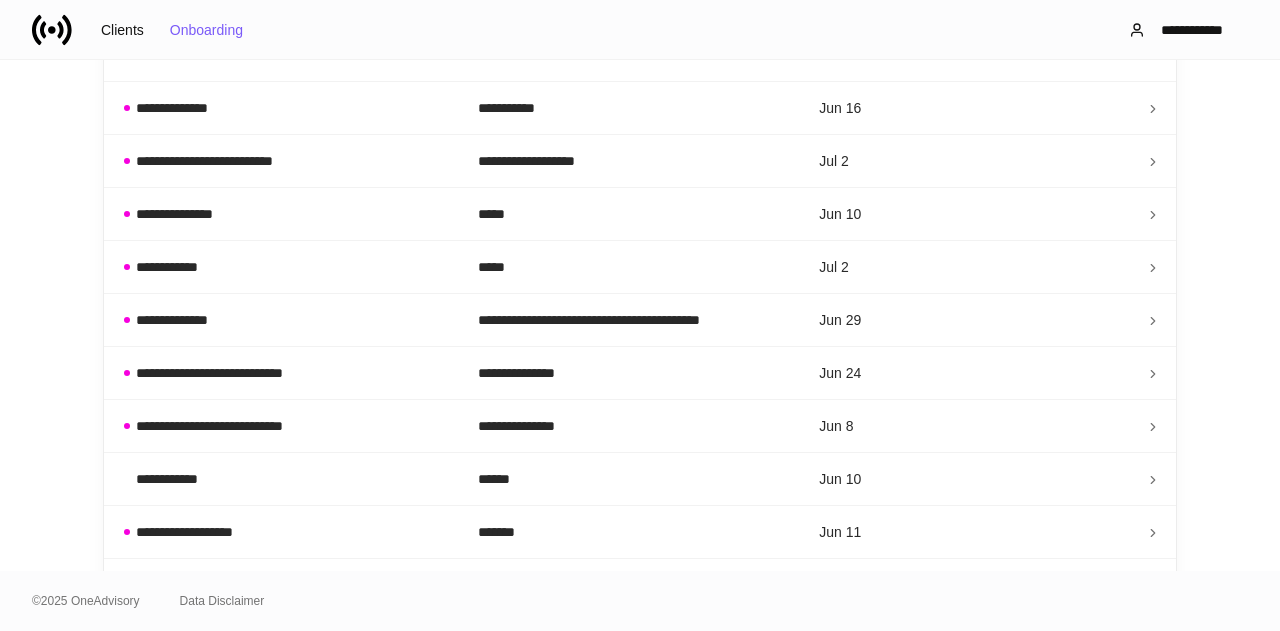 scroll, scrollTop: 1196, scrollLeft: 0, axis: vertical 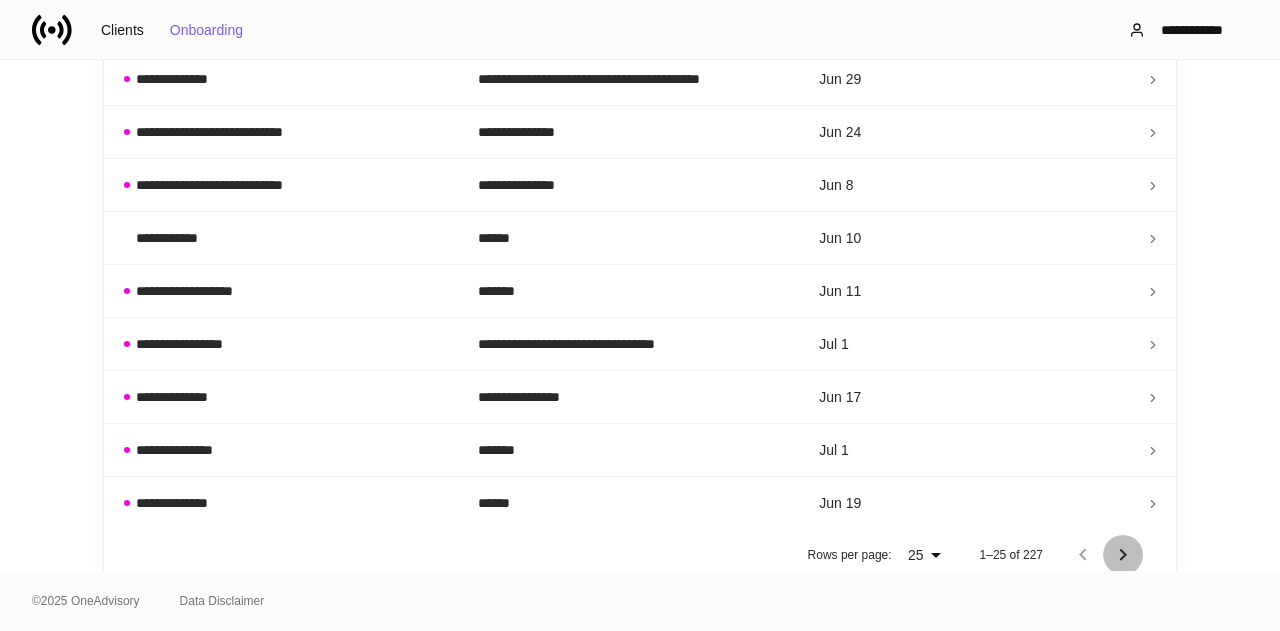 click at bounding box center [1123, 555] 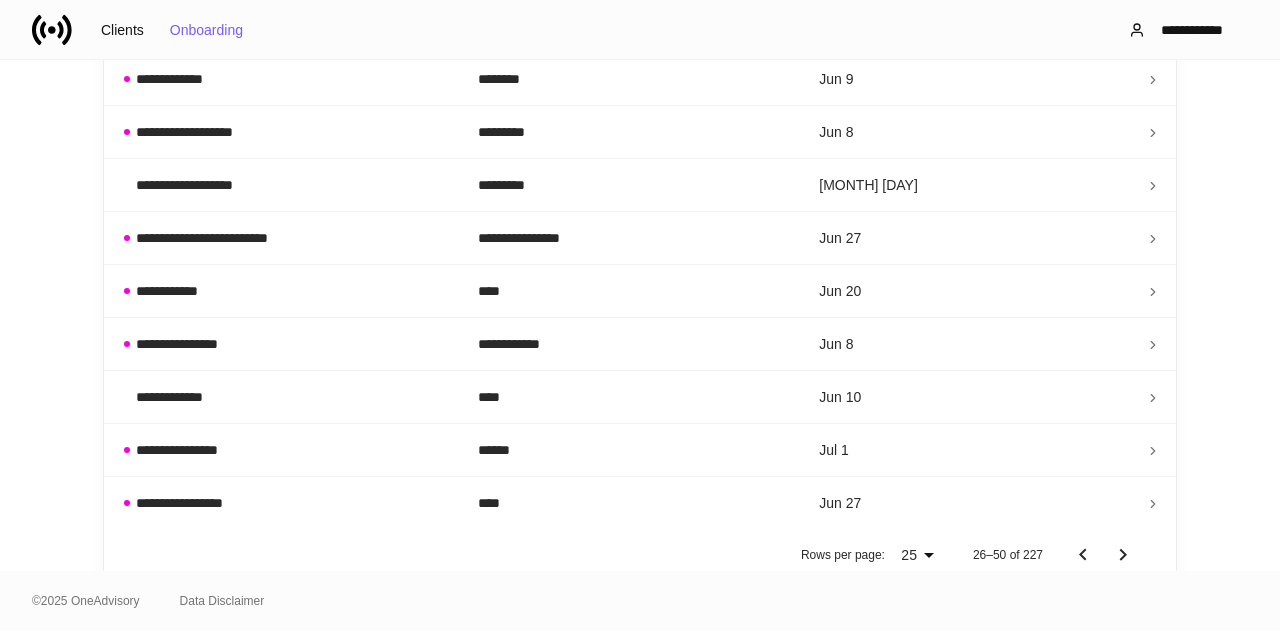 click at bounding box center (1123, 555) 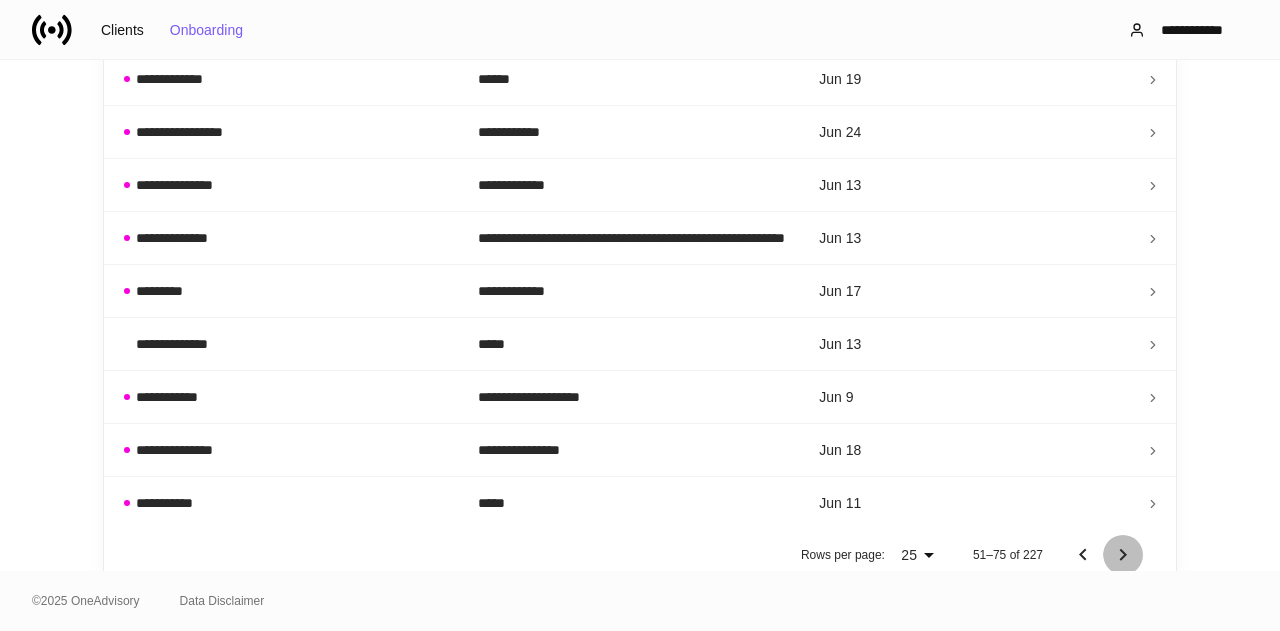 click at bounding box center (1123, 555) 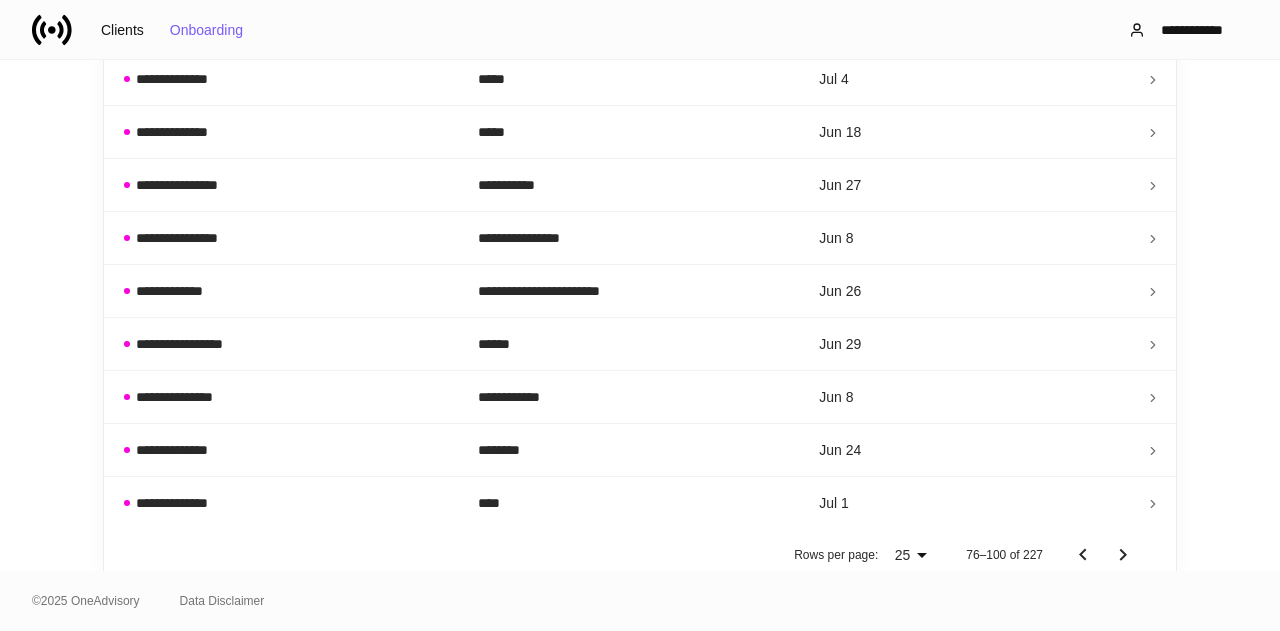 click at bounding box center (1123, 555) 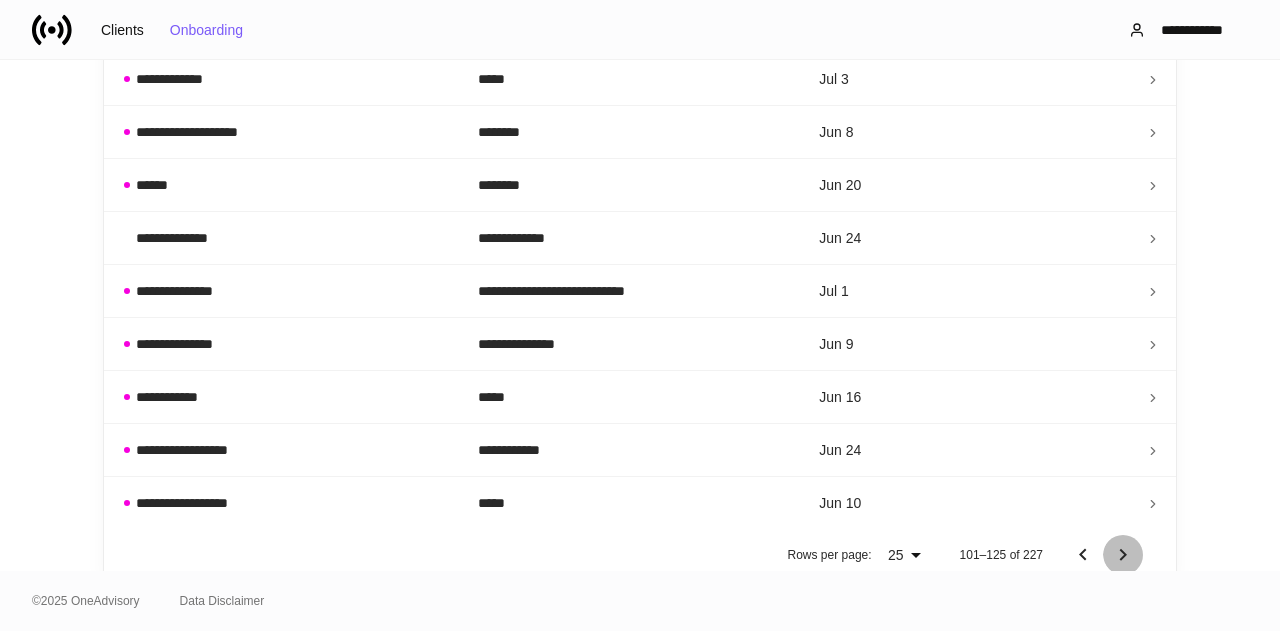 click at bounding box center (1123, 555) 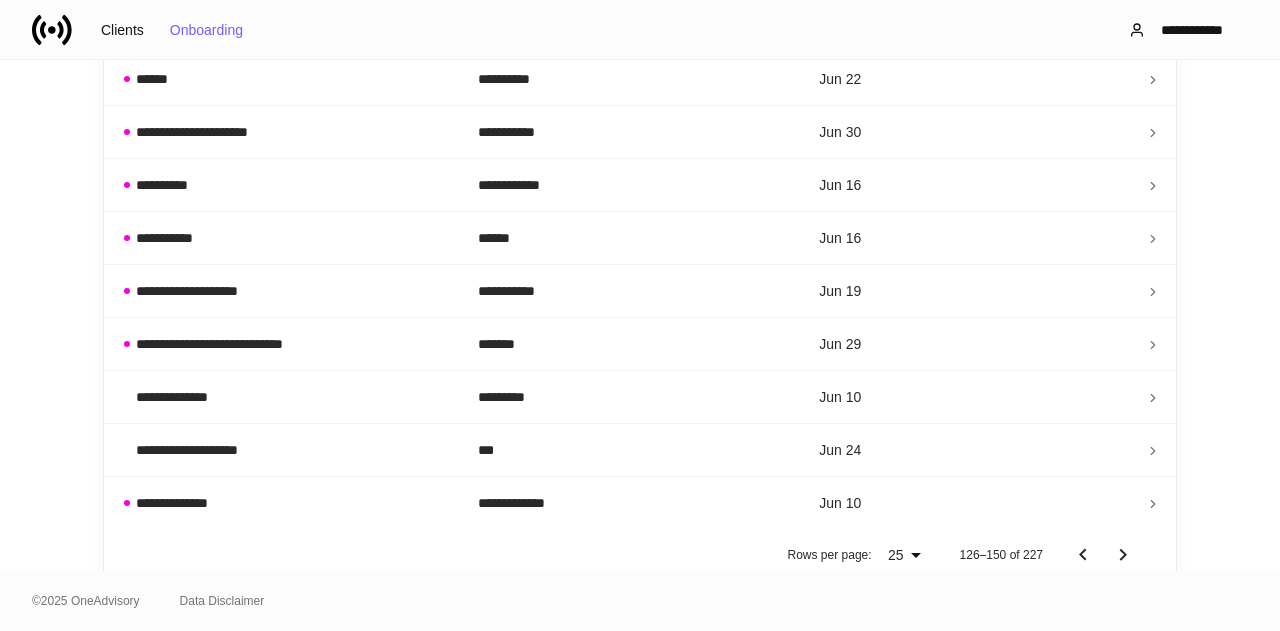 click at bounding box center (1123, 555) 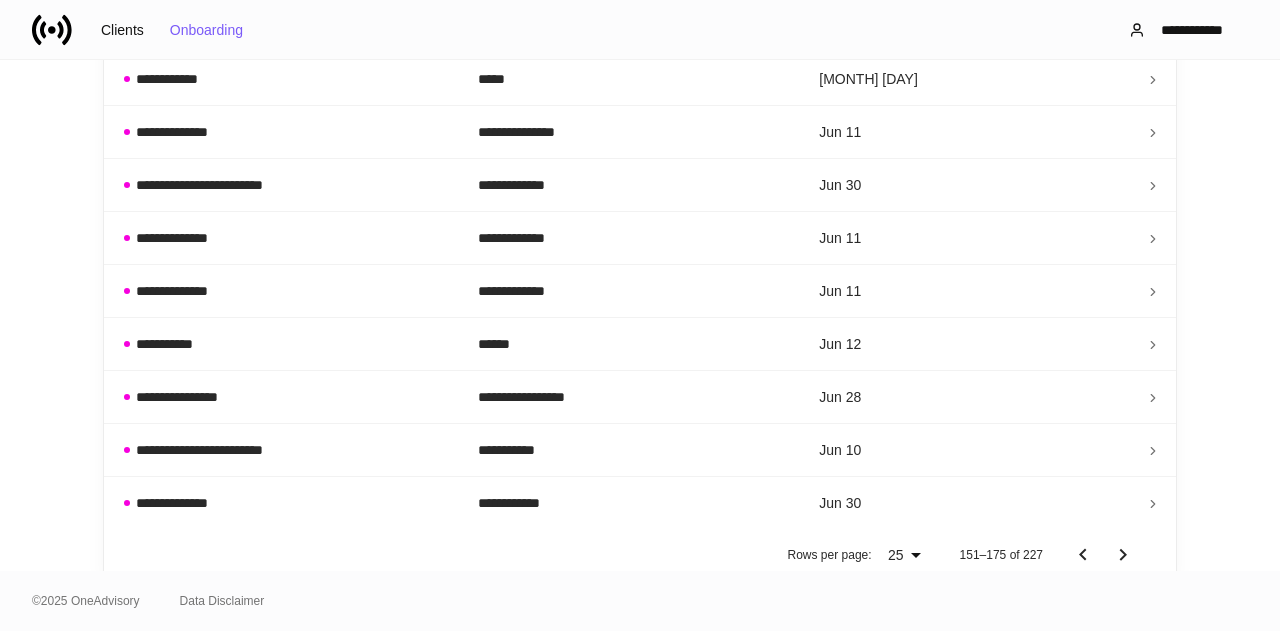 click at bounding box center (1123, 555) 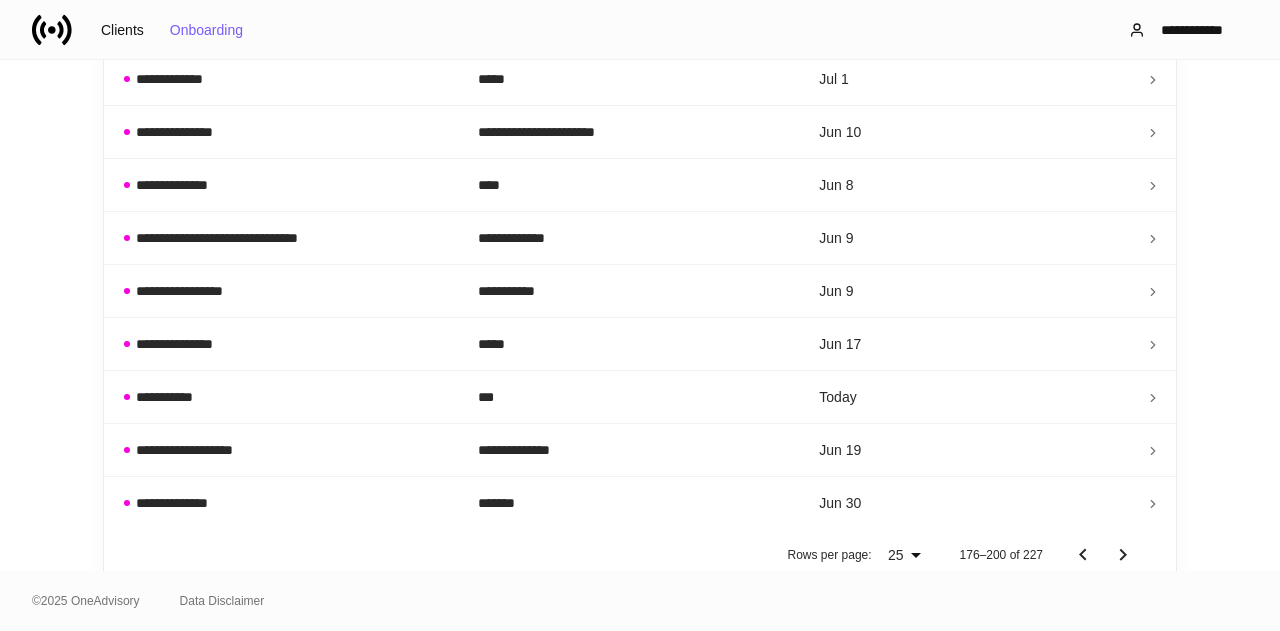 click at bounding box center (1123, 555) 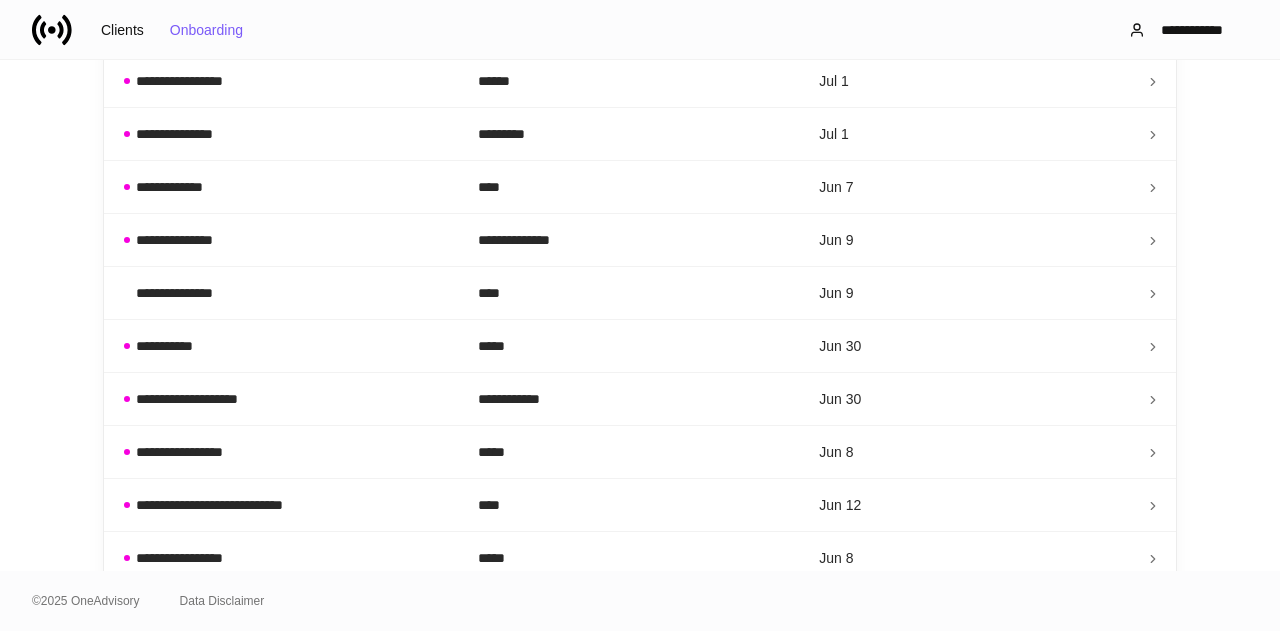 scroll, scrollTop: 969, scrollLeft: 0, axis: vertical 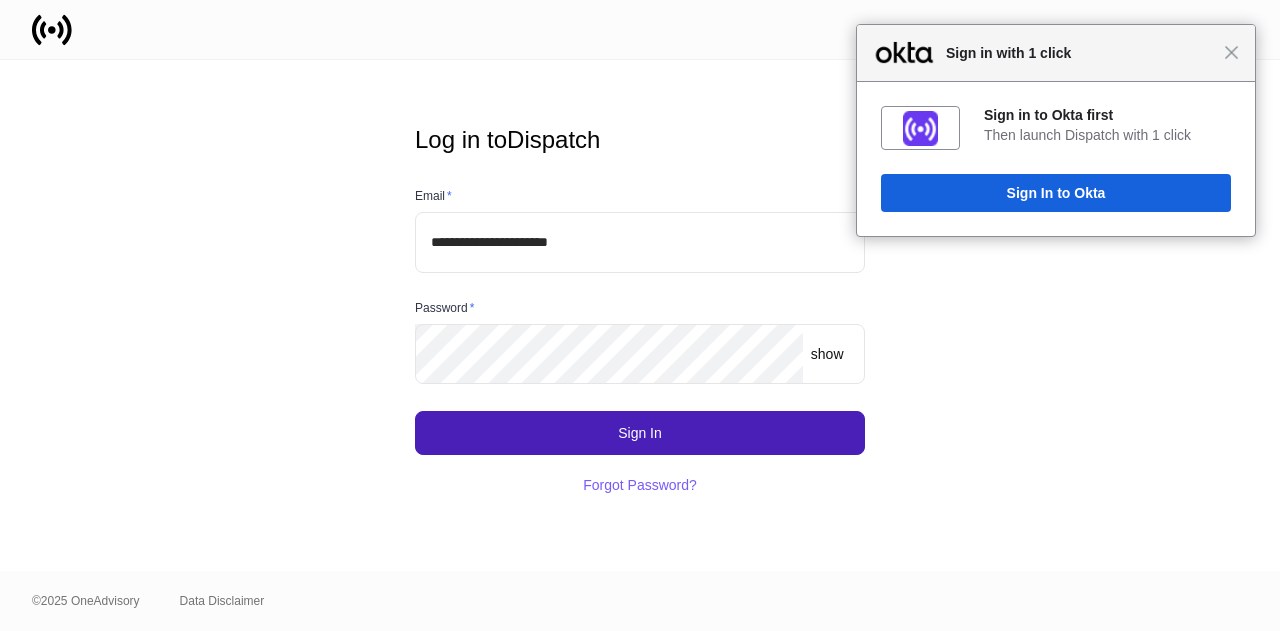 click on "Sign In" at bounding box center [640, 433] 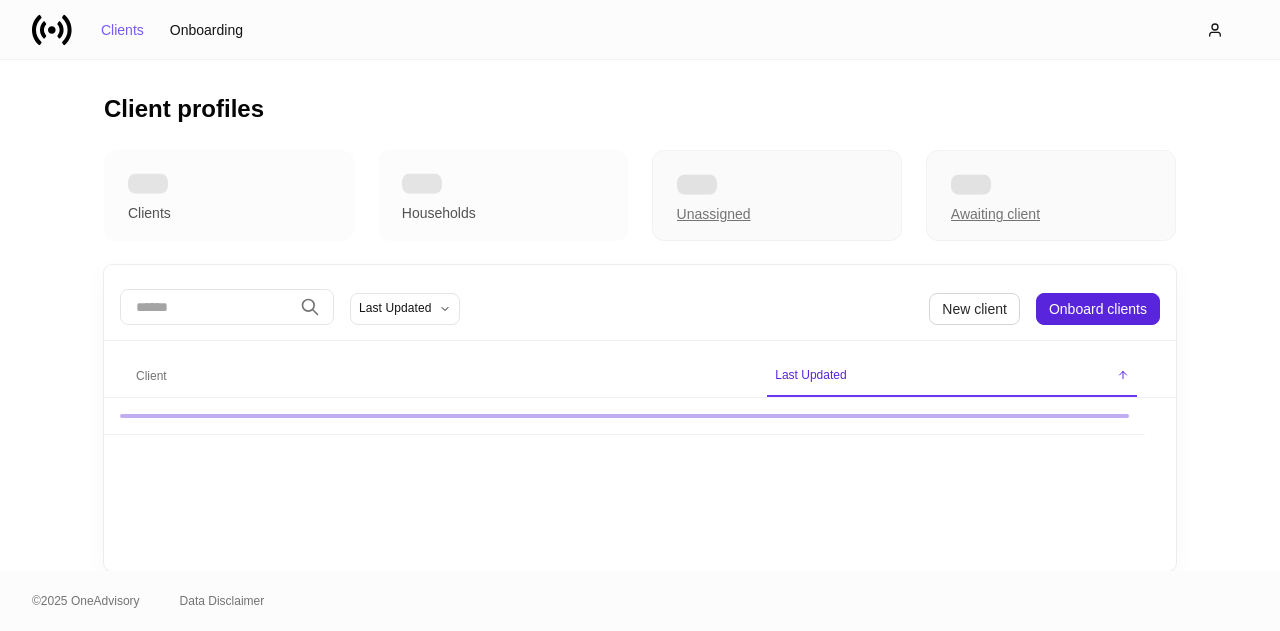 scroll, scrollTop: 0, scrollLeft: 0, axis: both 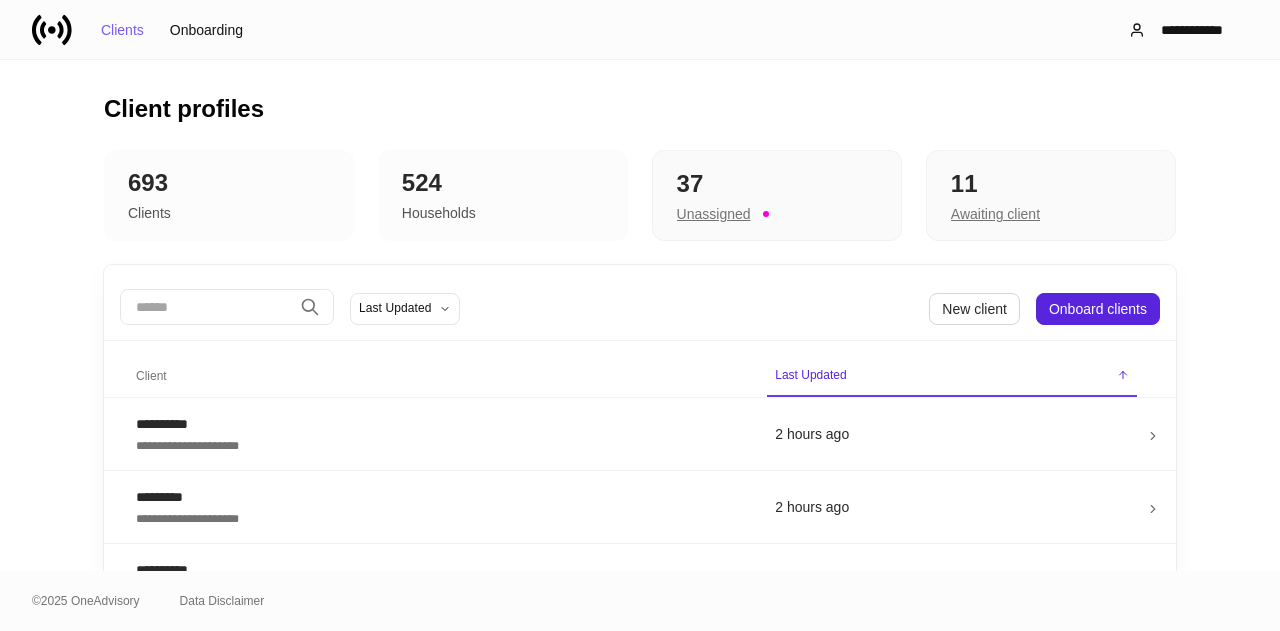click on "693" at bounding box center [229, 183] 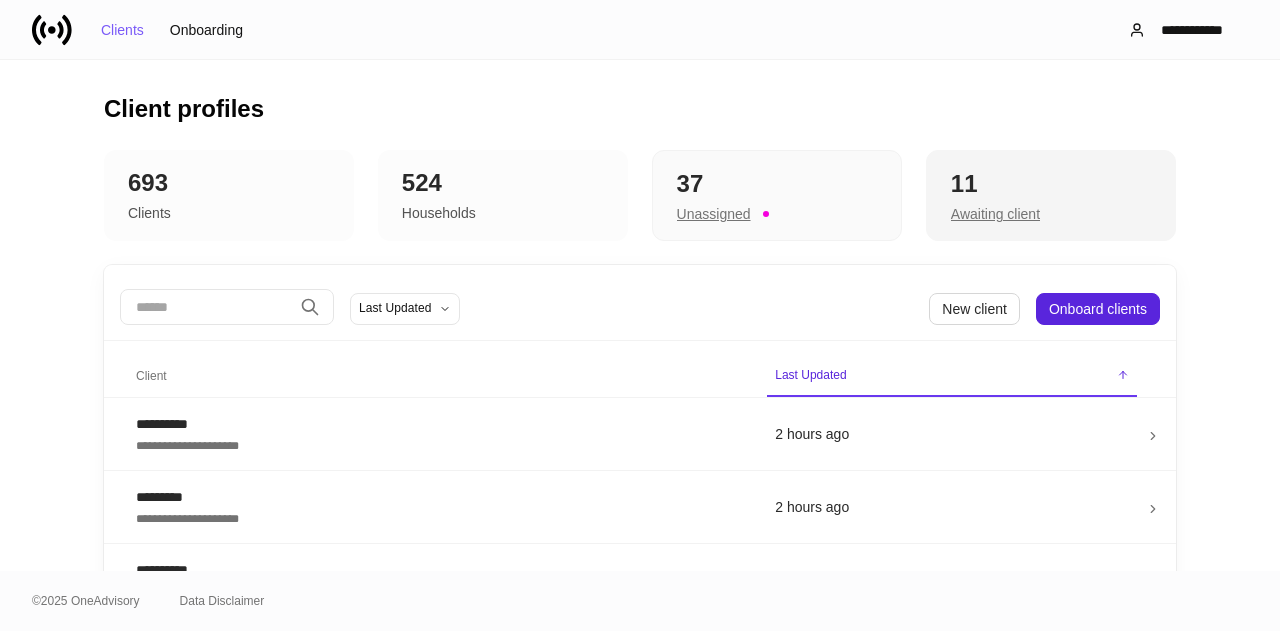 click on "Awaiting client" at bounding box center (714, 214) 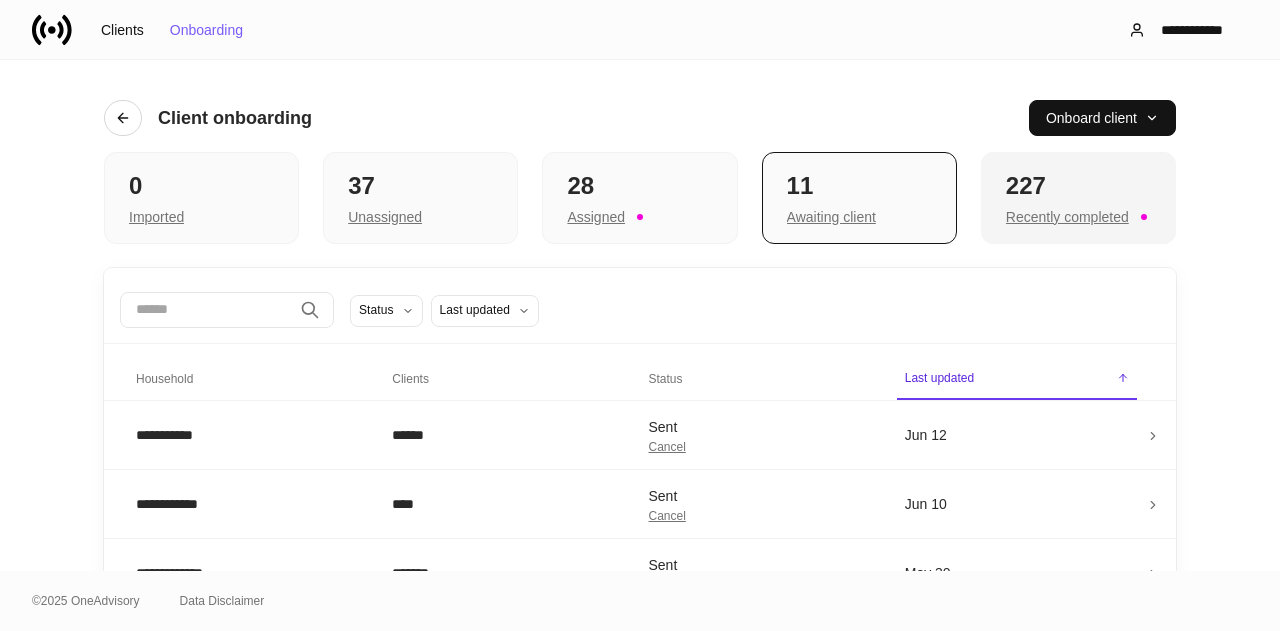 click on "Recently completed" at bounding box center [156, 217] 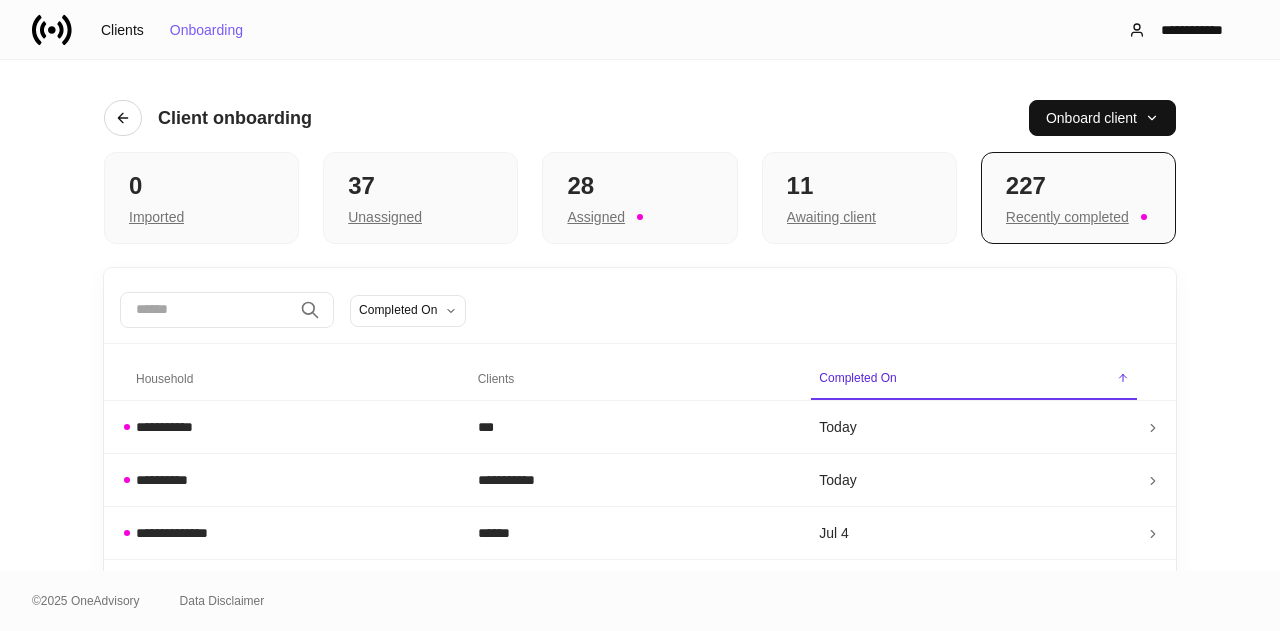 click on "Household" at bounding box center [164, 379] 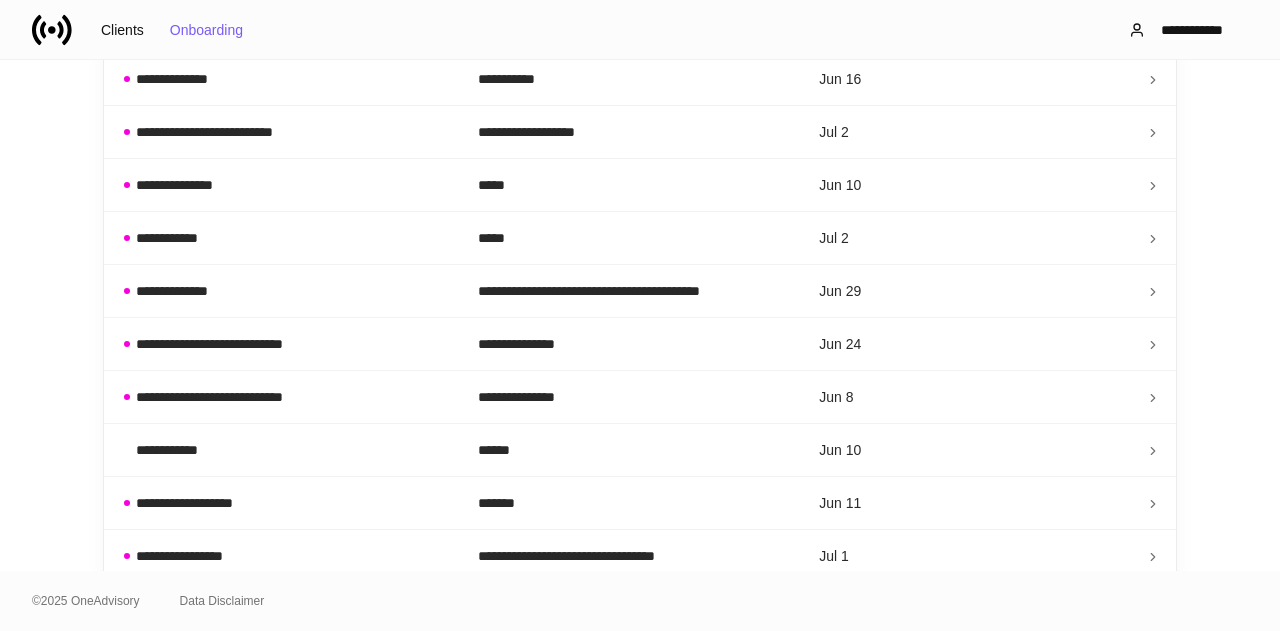 scroll, scrollTop: 1196, scrollLeft: 0, axis: vertical 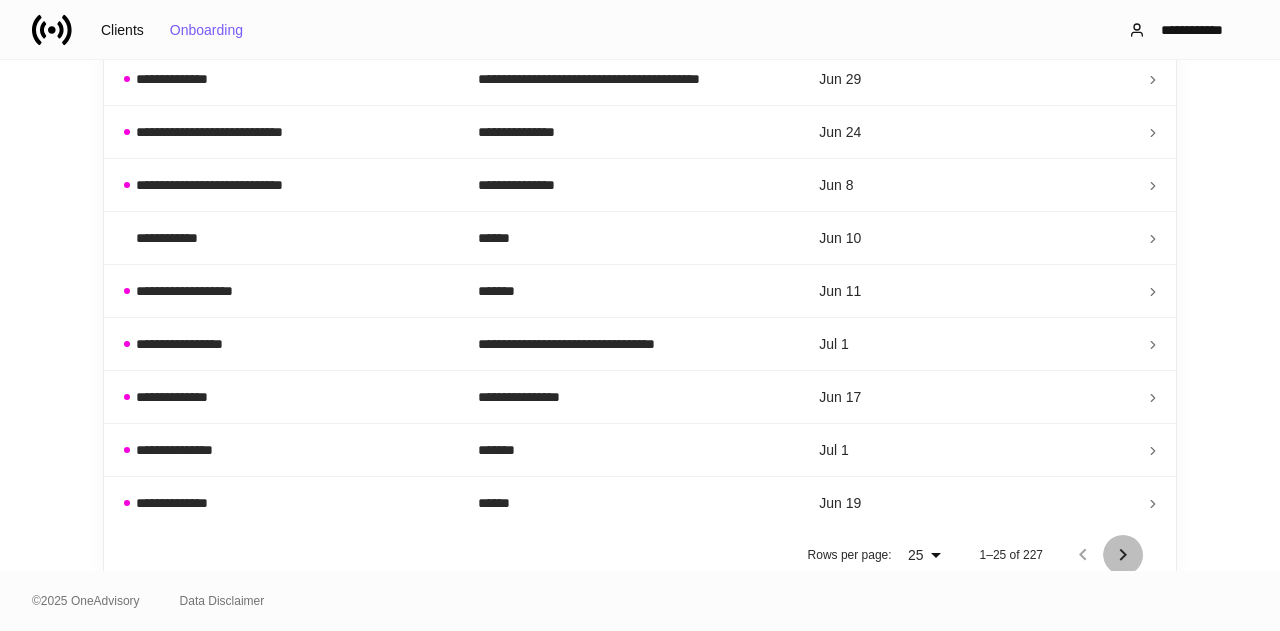 click at bounding box center (1123, 555) 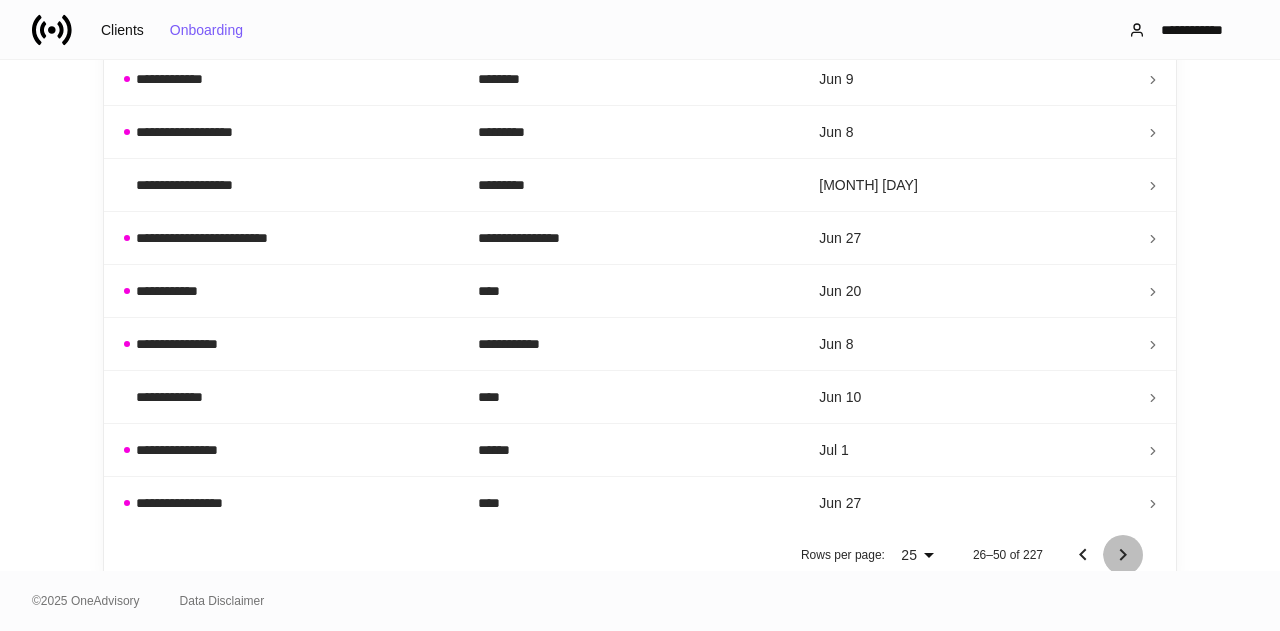 click at bounding box center (1123, 555) 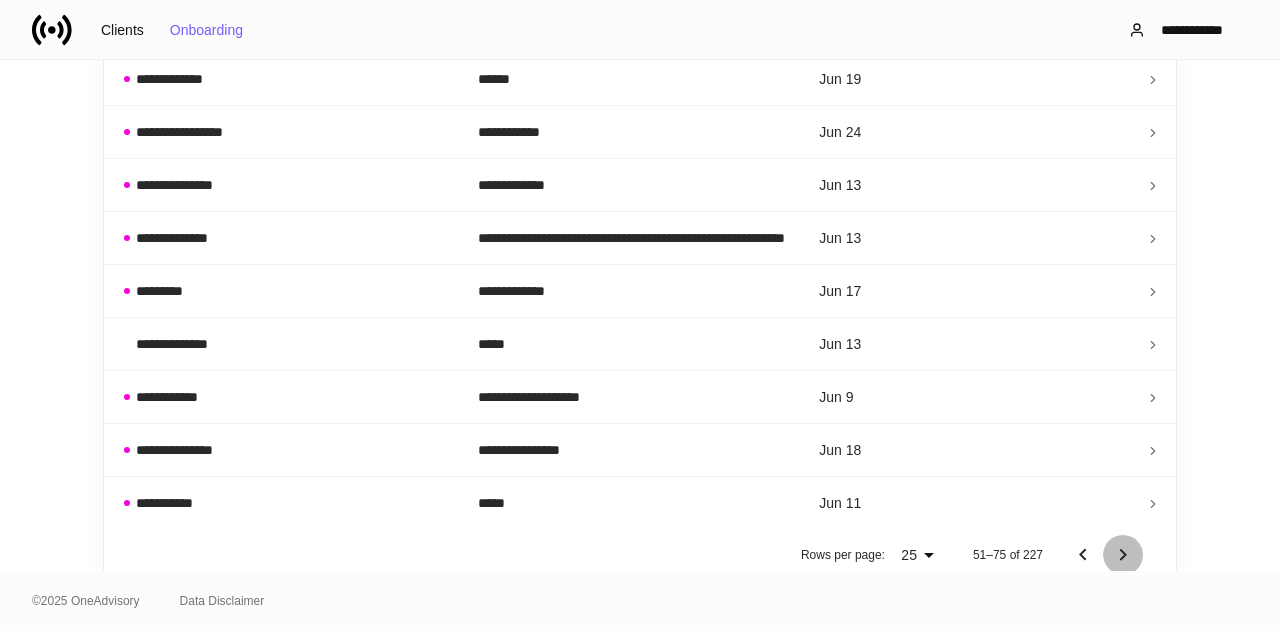 click at bounding box center (1123, 555) 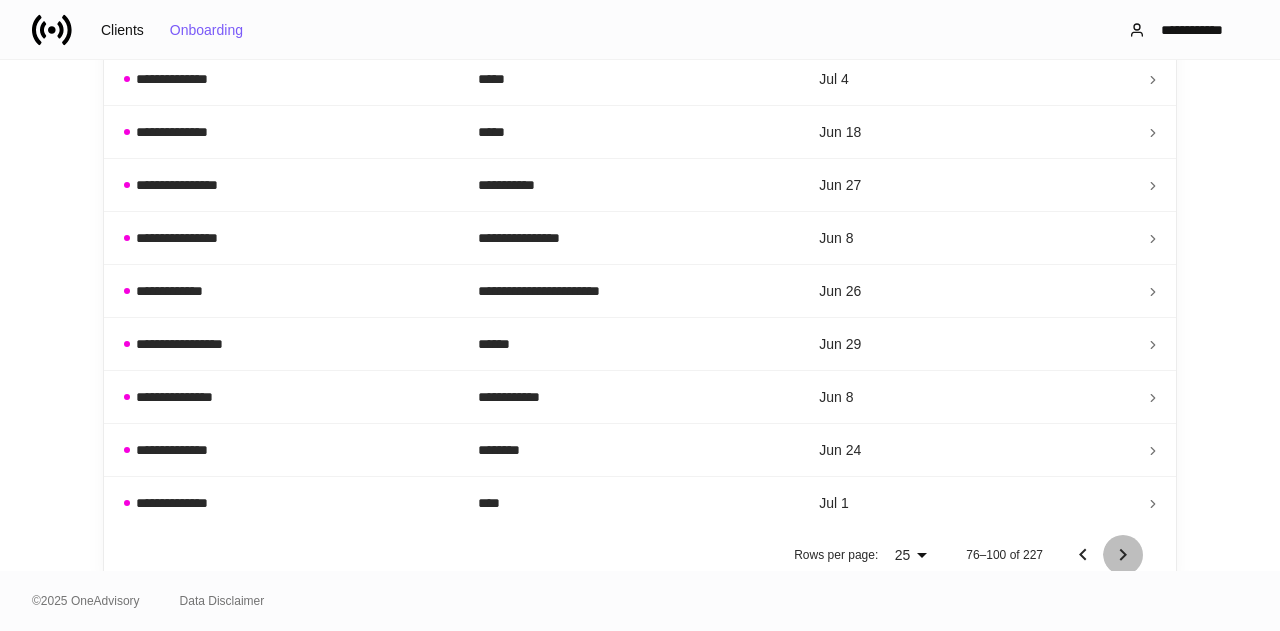 click at bounding box center (1123, 555) 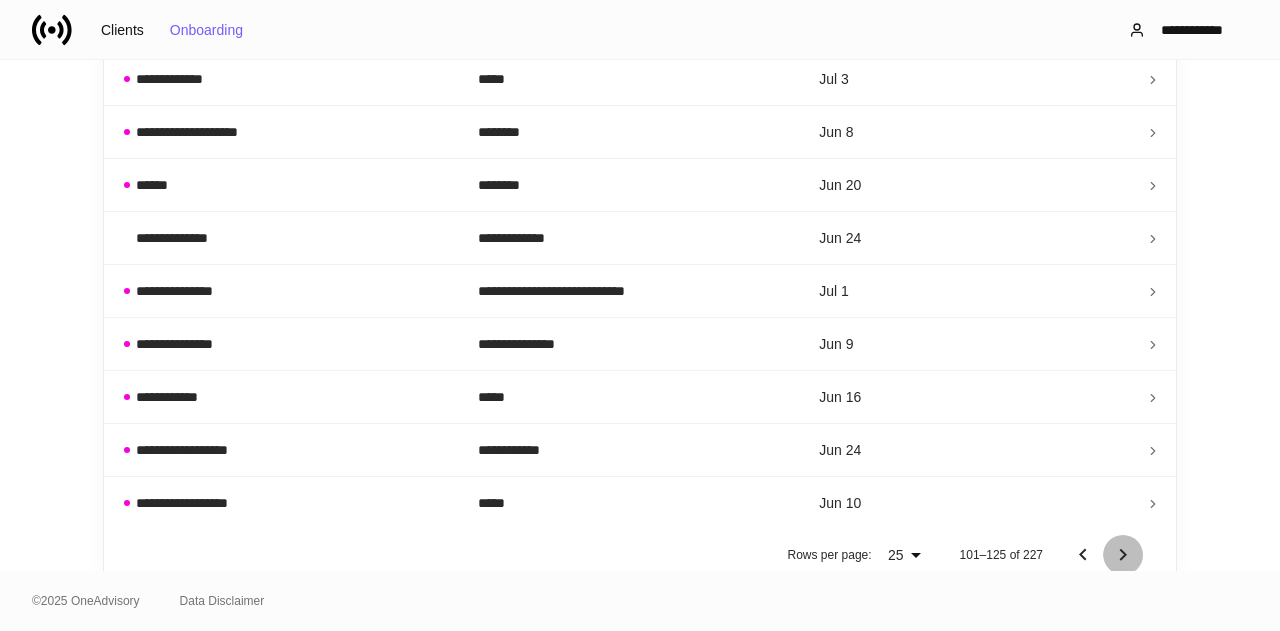 click at bounding box center [1123, 555] 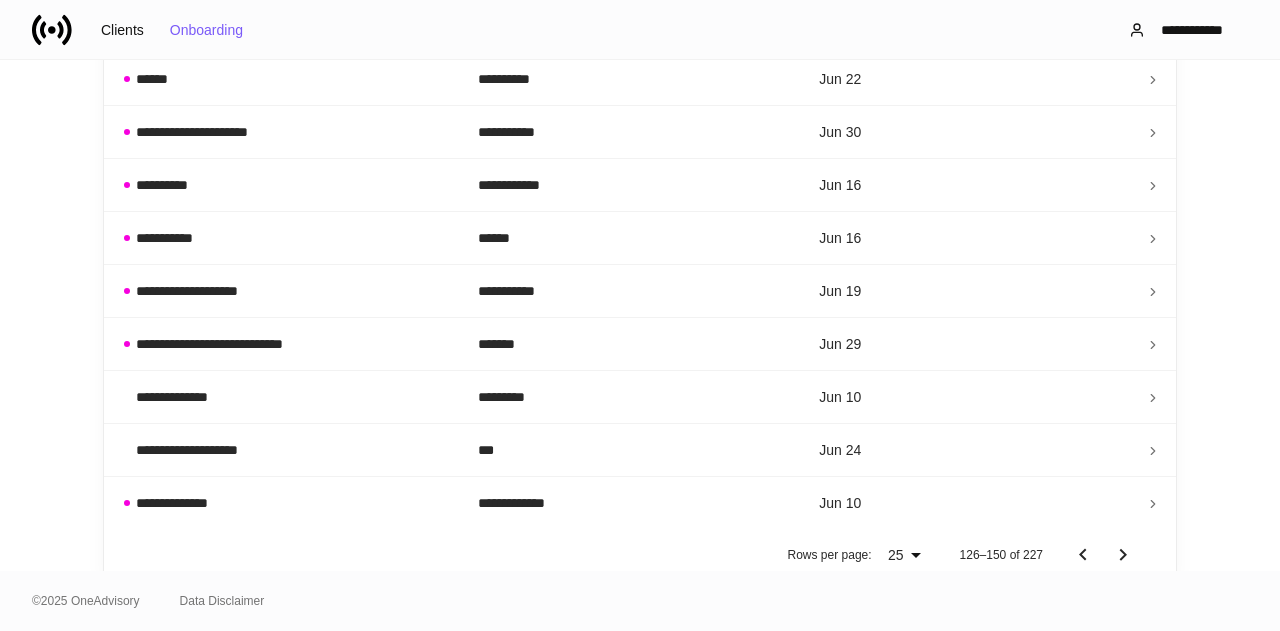 click at bounding box center (1123, 555) 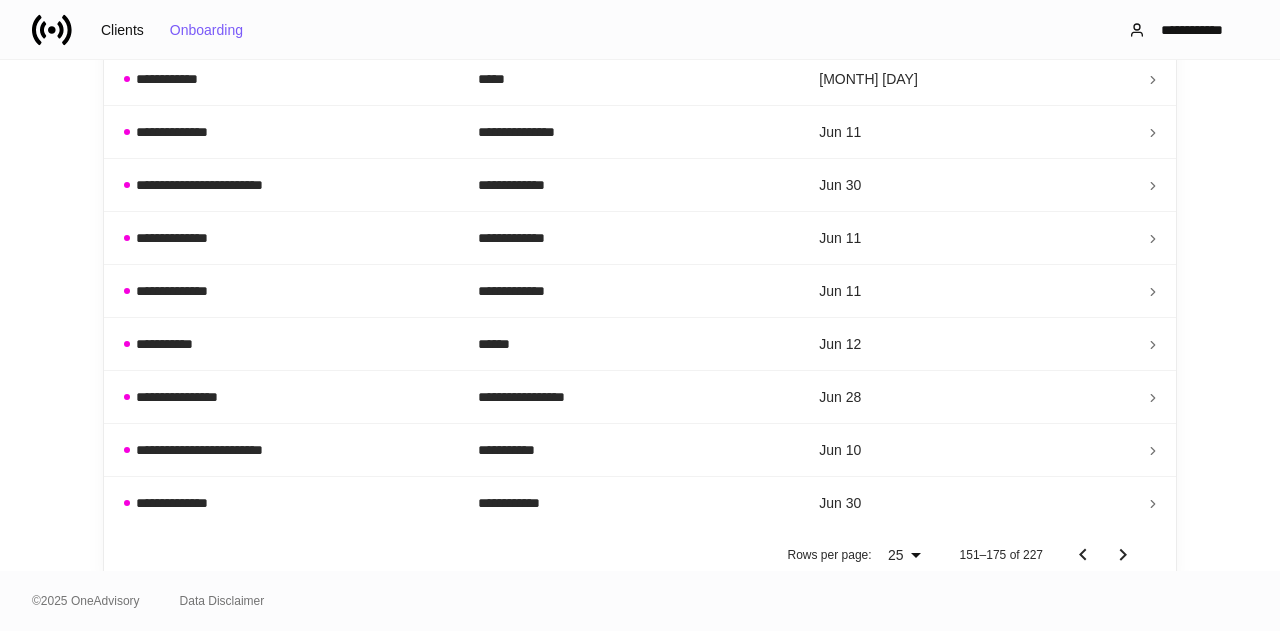 click at bounding box center [1123, 555] 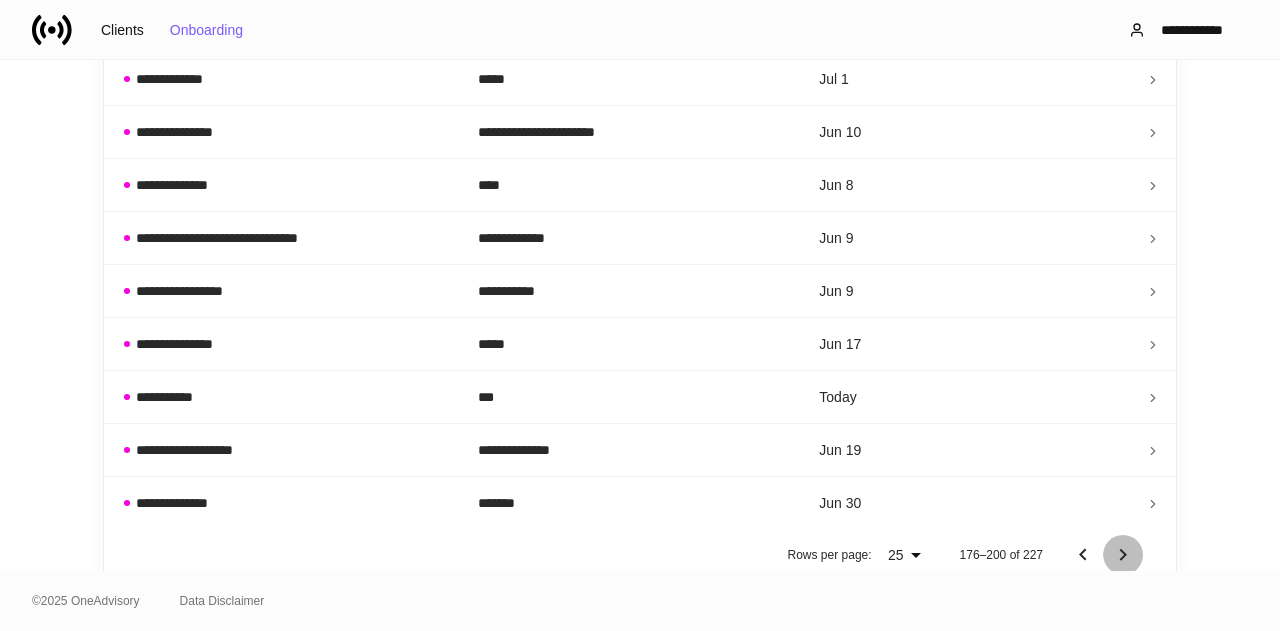 click at bounding box center (1123, 555) 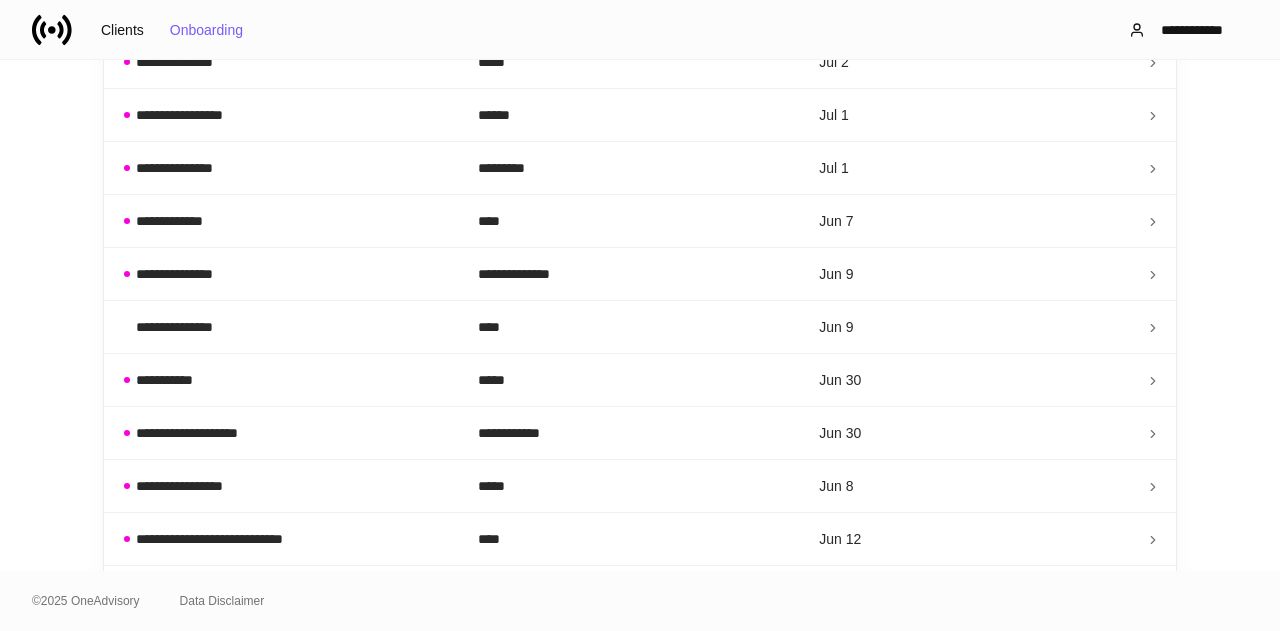 scroll, scrollTop: 1196, scrollLeft: 0, axis: vertical 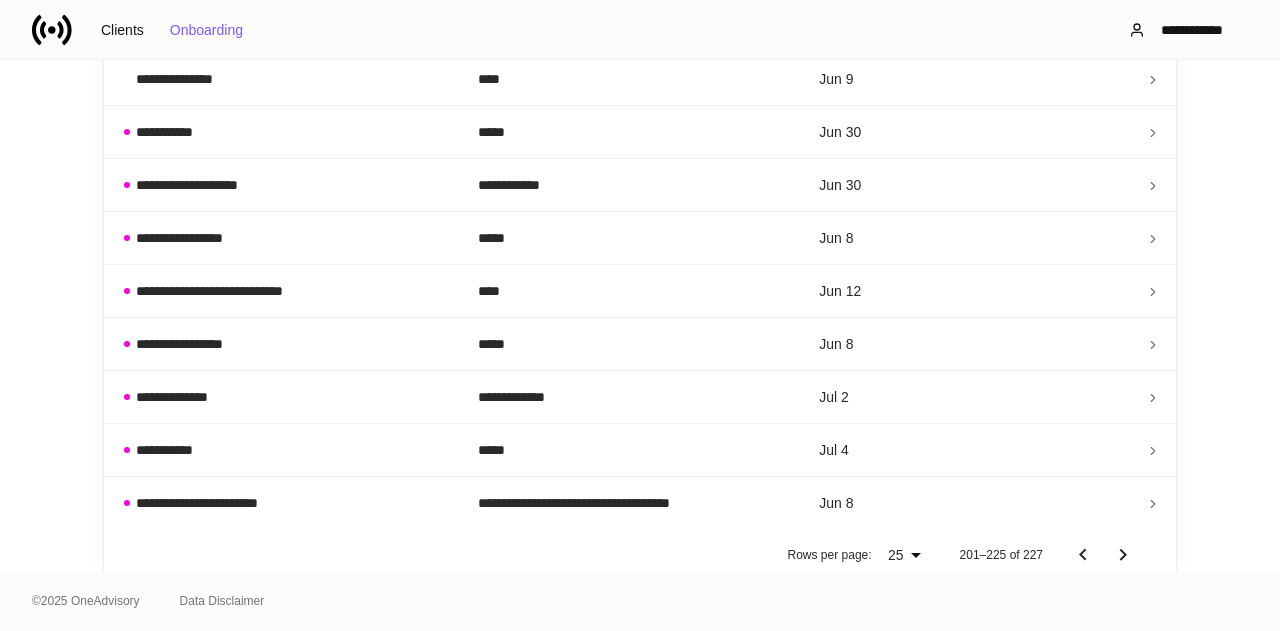 click at bounding box center [1082, 554] 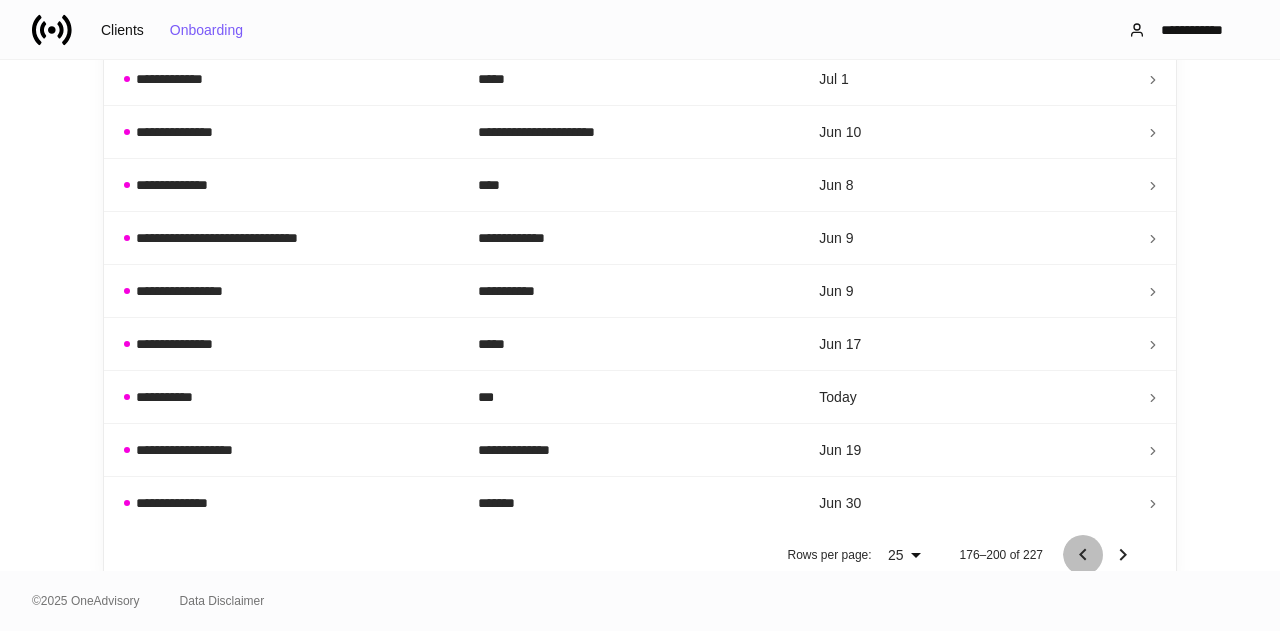 click at bounding box center (1082, 554) 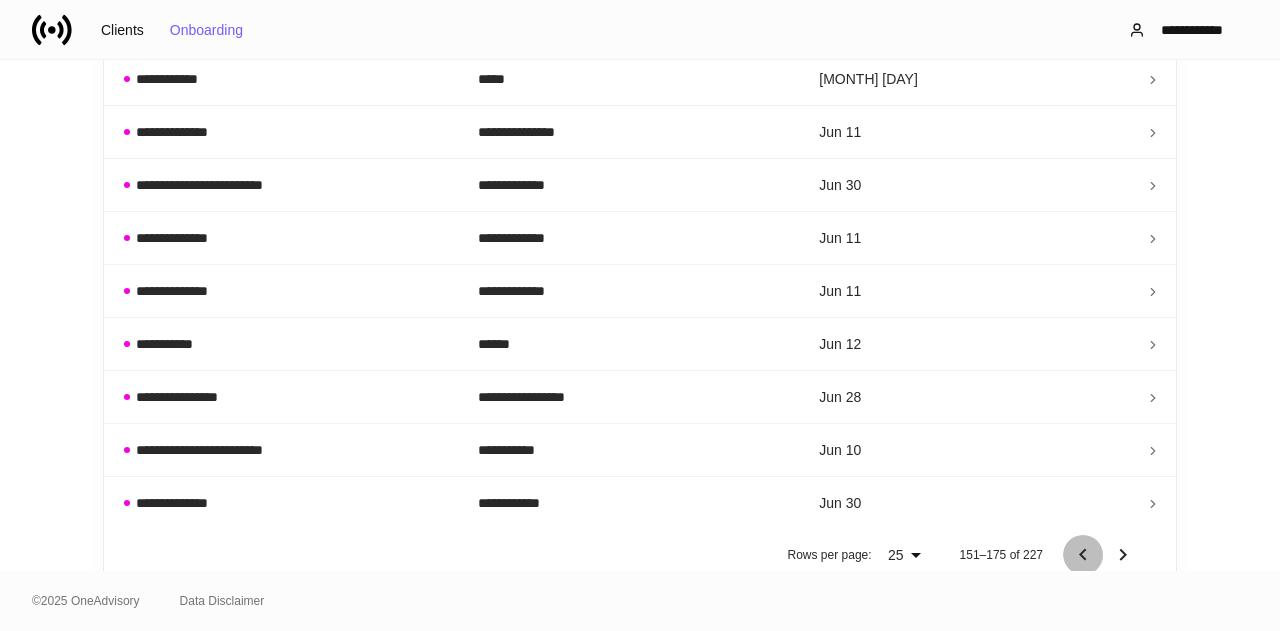 click at bounding box center [1082, 554] 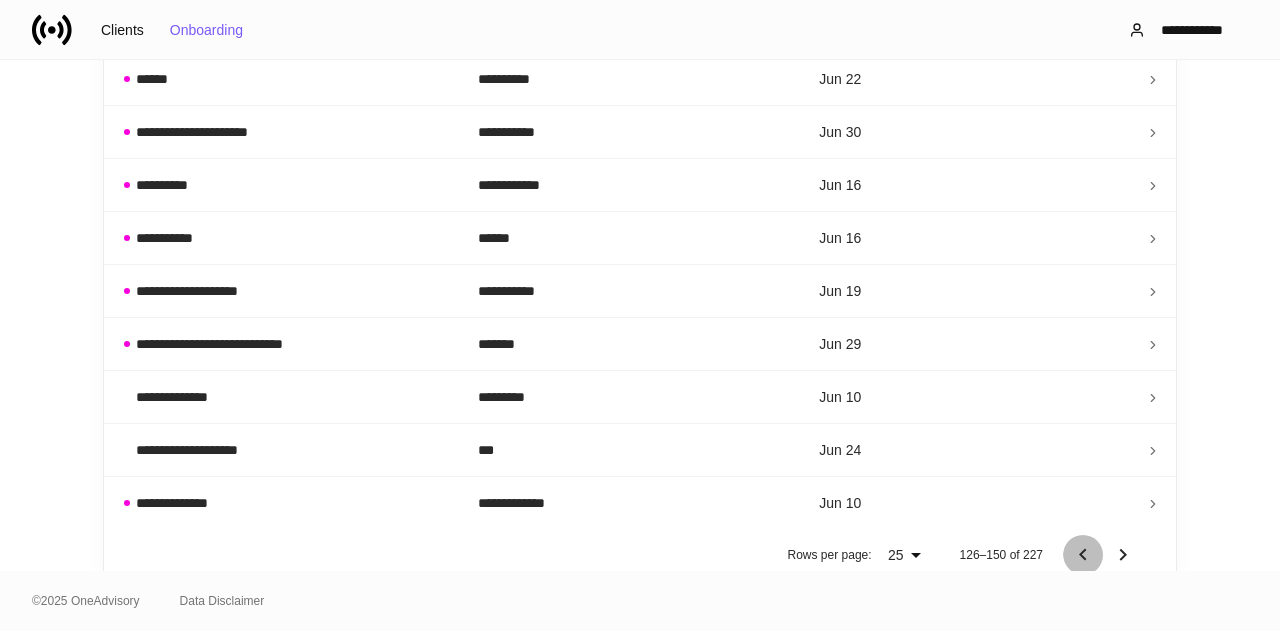 click at bounding box center [1082, 554] 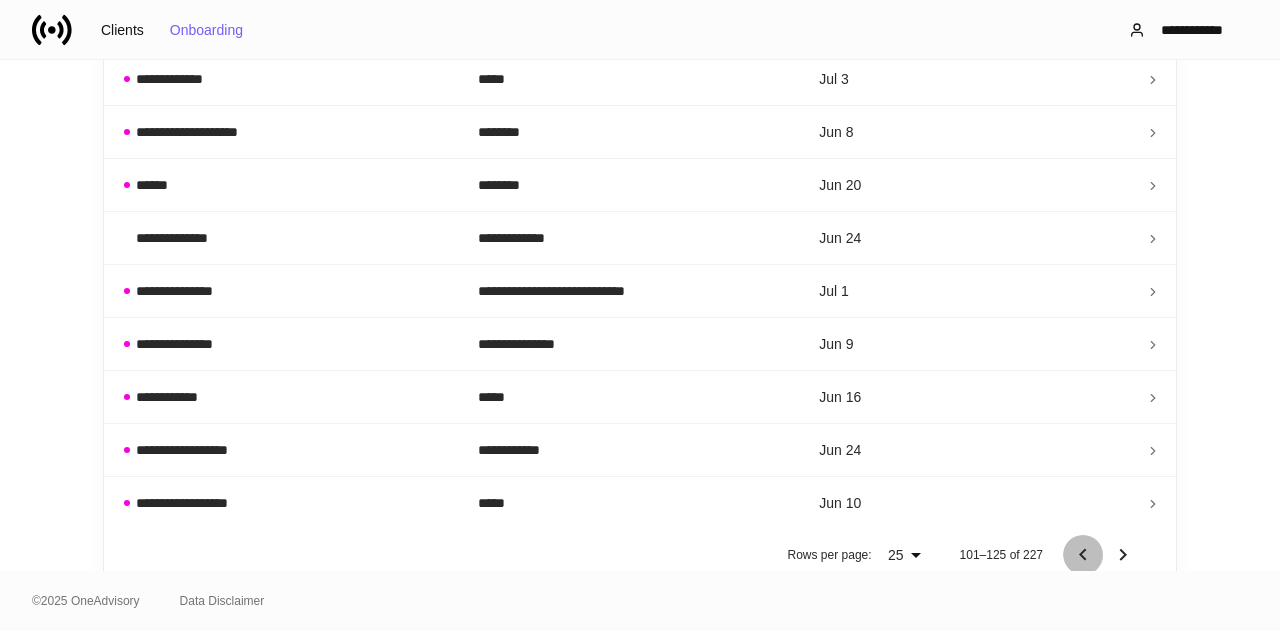 click at bounding box center (1082, 554) 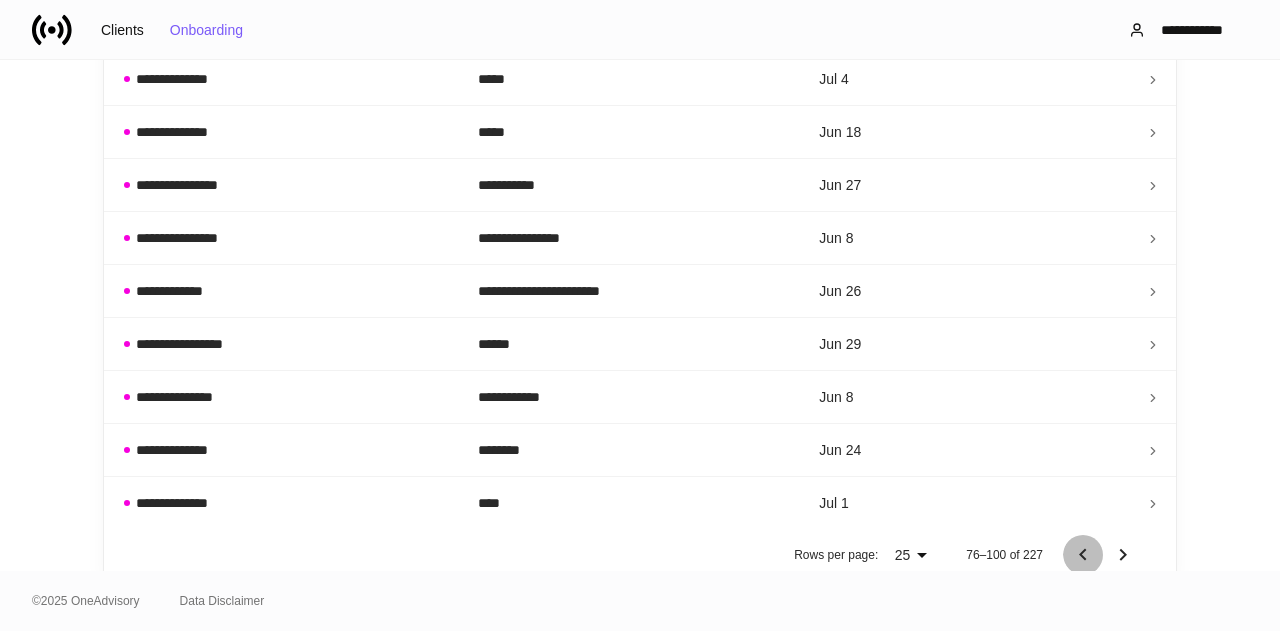 click at bounding box center [1082, 554] 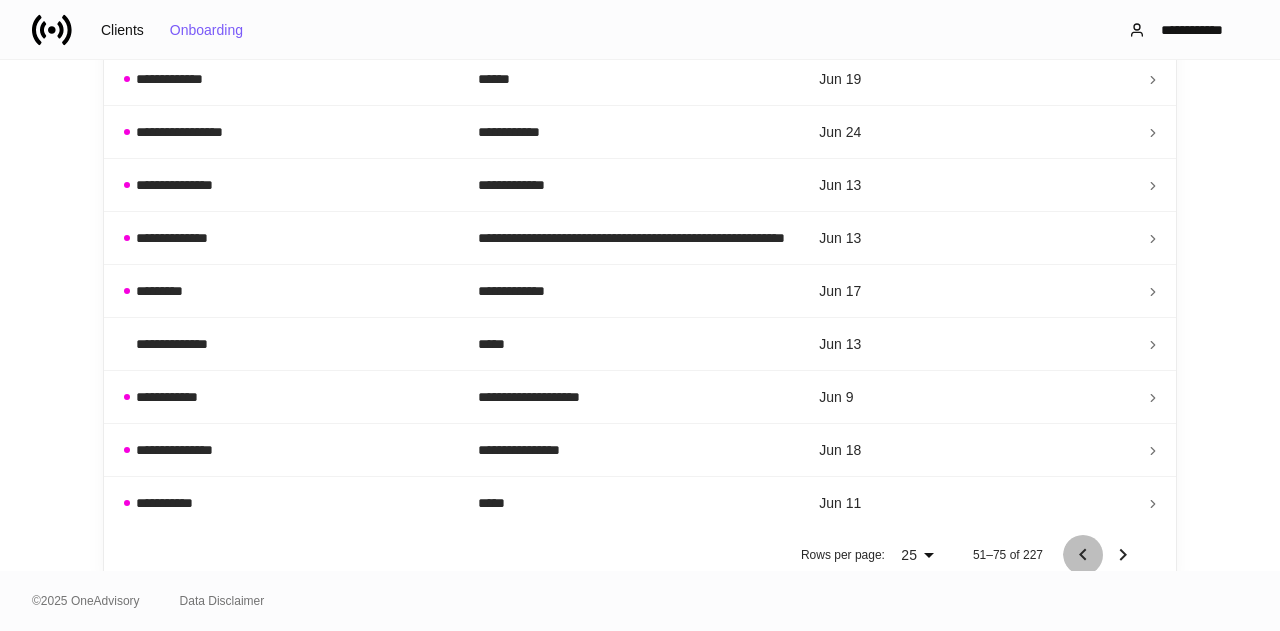 click at bounding box center (1082, 554) 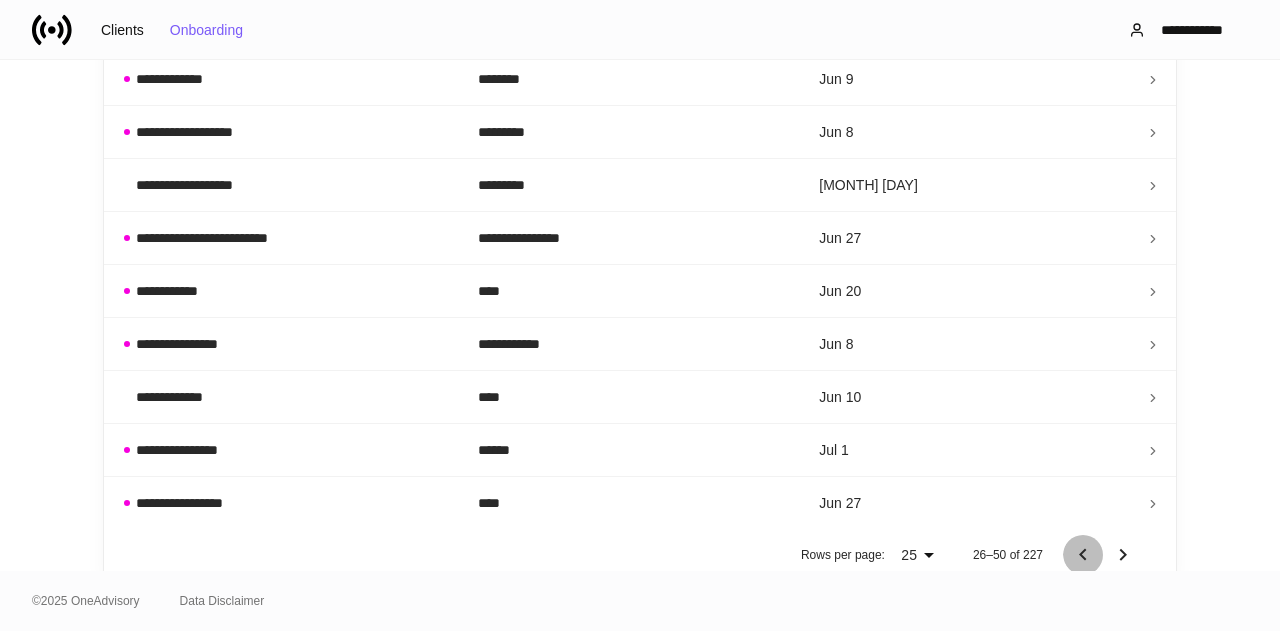click at bounding box center (1082, 554) 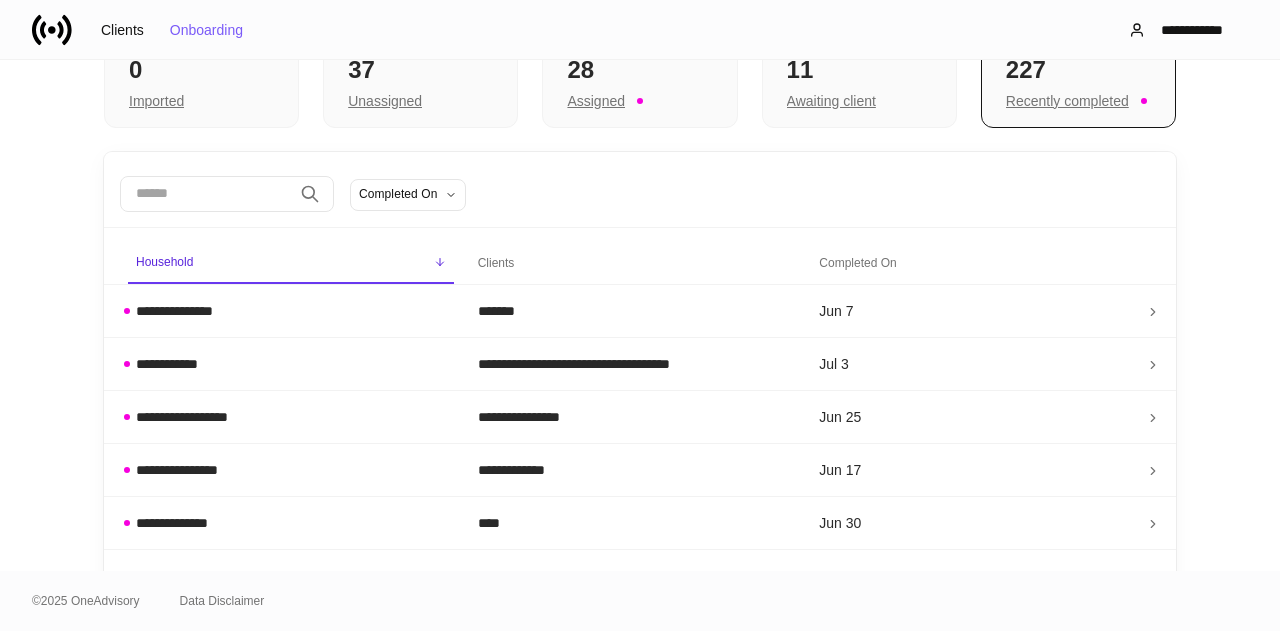 scroll, scrollTop: 0, scrollLeft: 0, axis: both 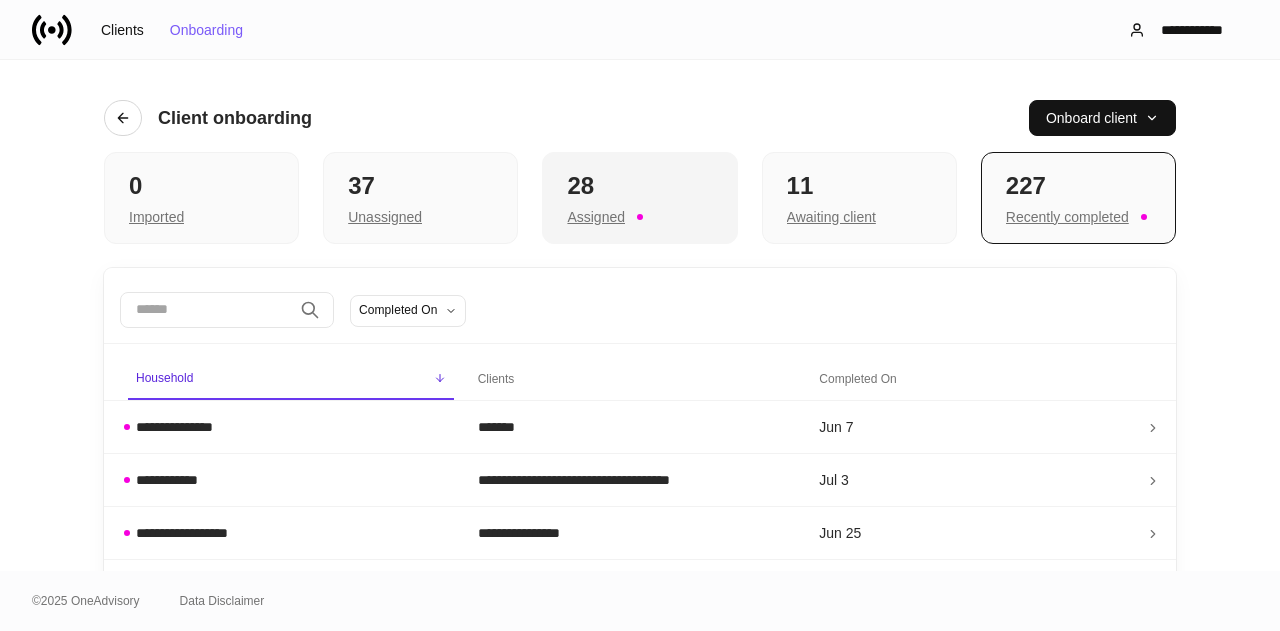 click on "Assigned" at bounding box center (156, 217) 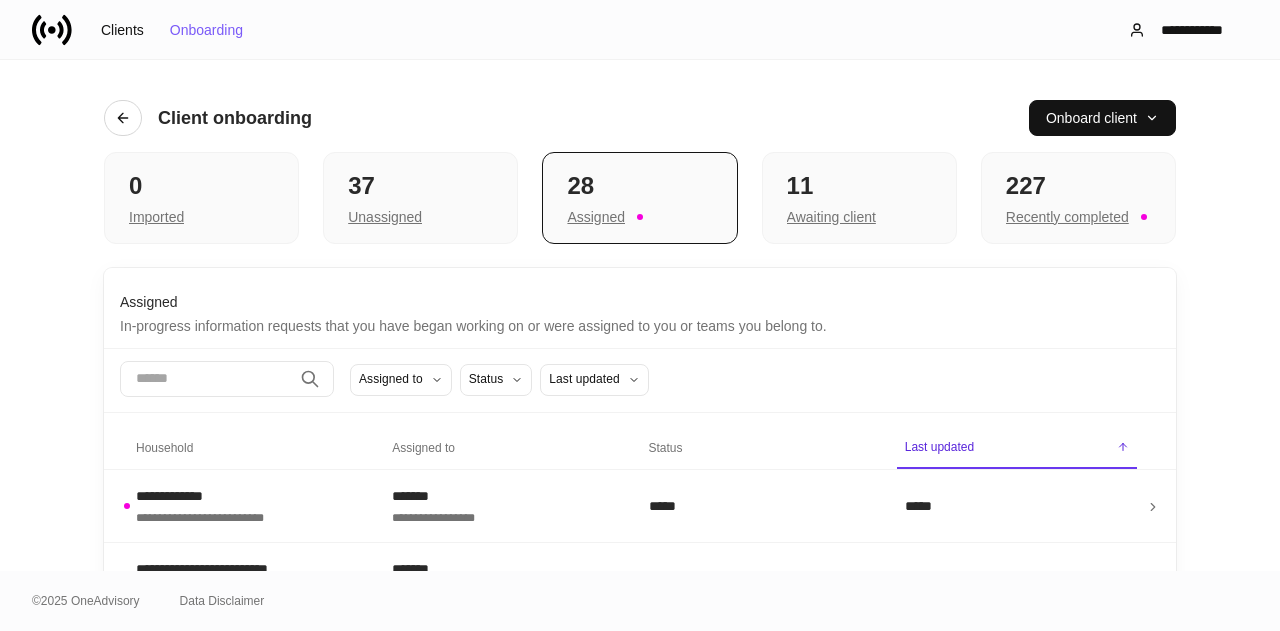 click on "Household" at bounding box center [164, 448] 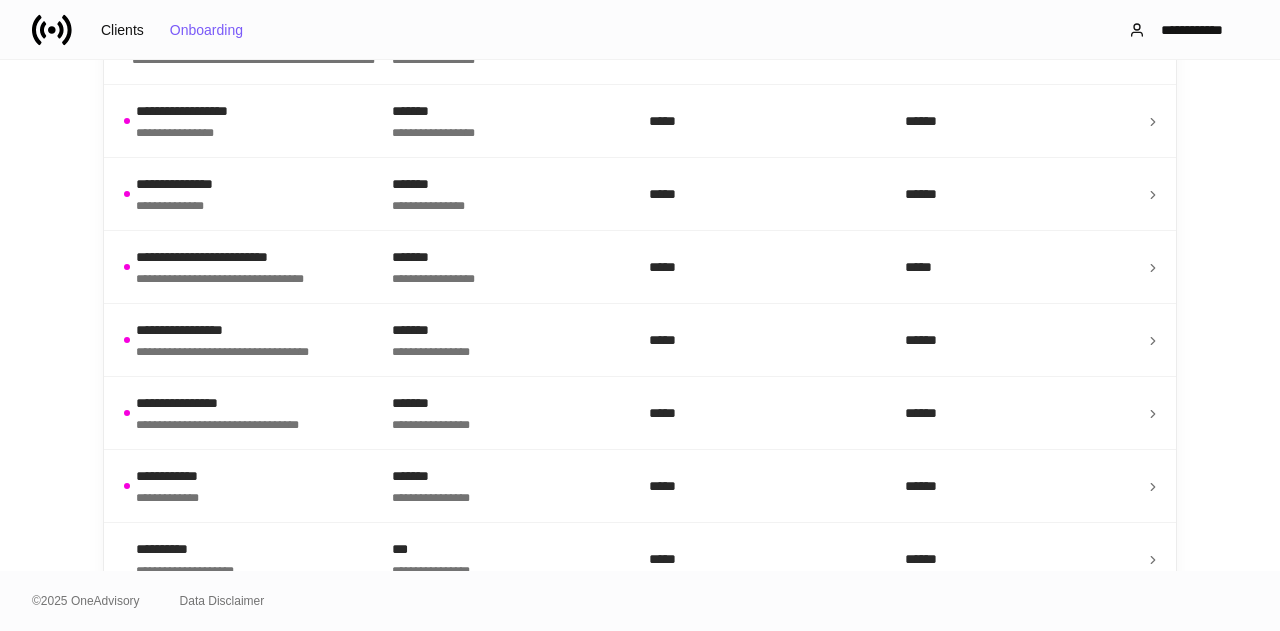 scroll, scrollTop: 1764, scrollLeft: 0, axis: vertical 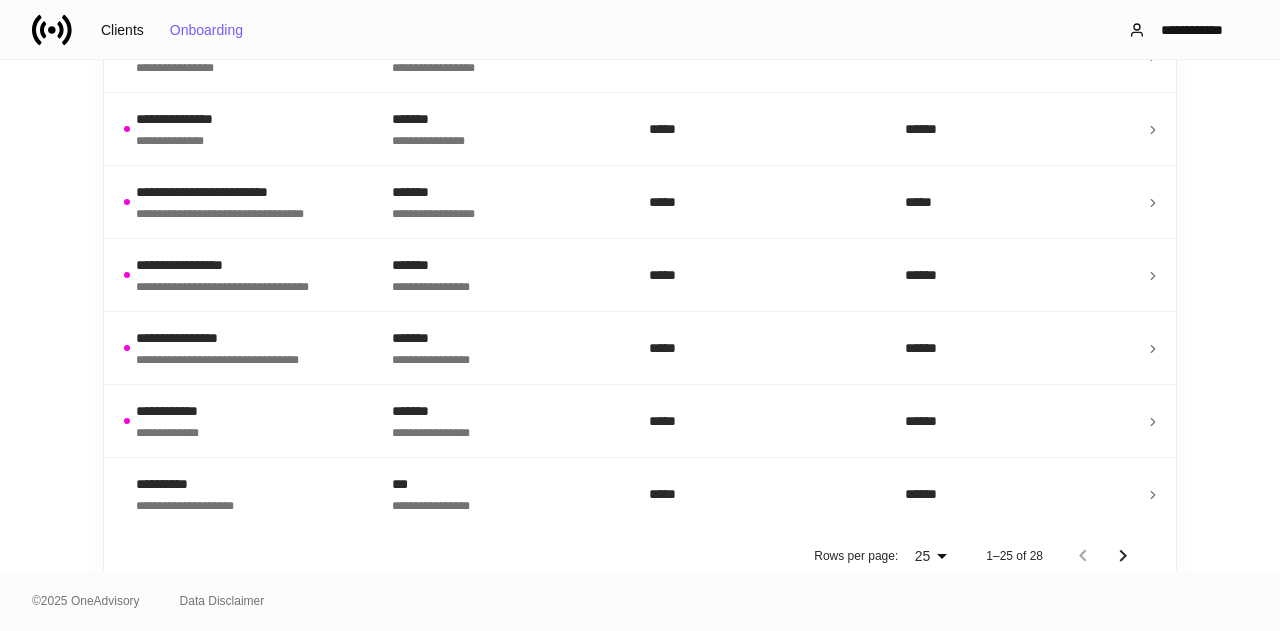 click at bounding box center (1123, 556) 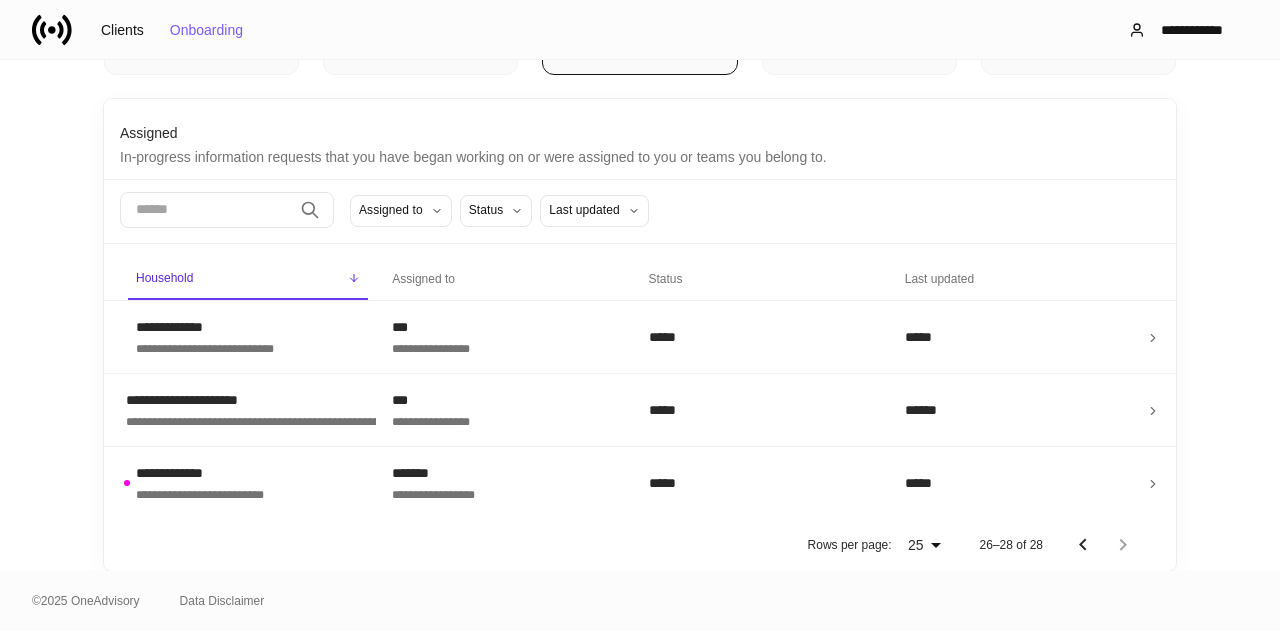 scroll, scrollTop: 166, scrollLeft: 0, axis: vertical 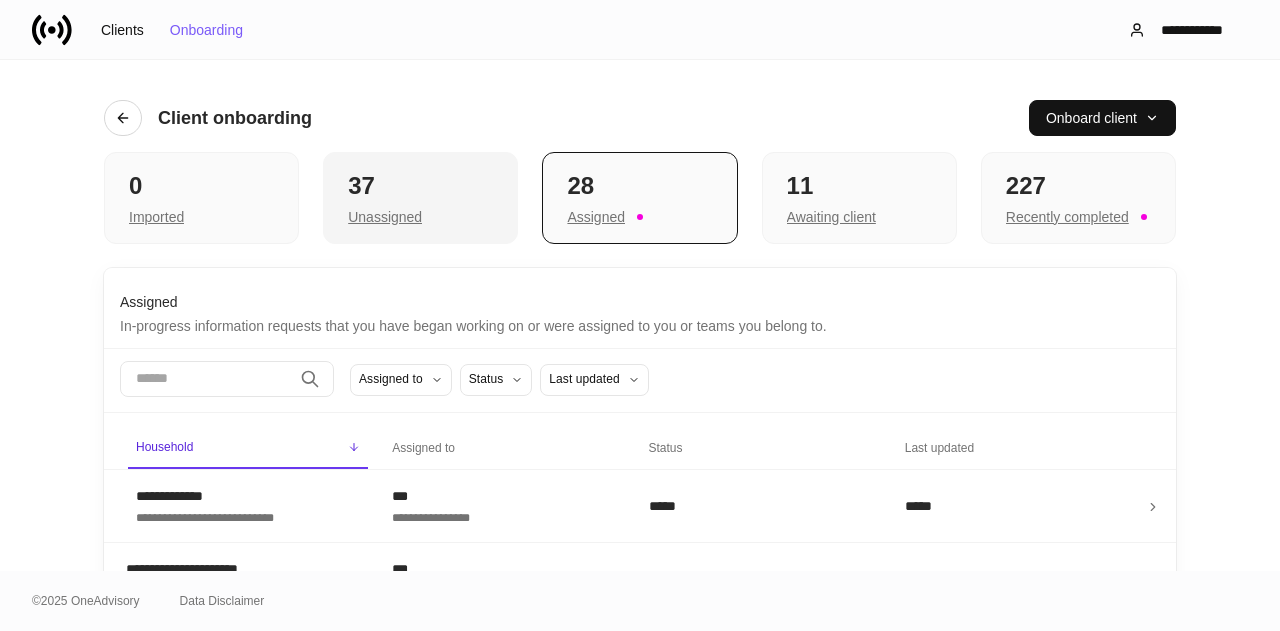 click on "Unassigned" at bounding box center [156, 217] 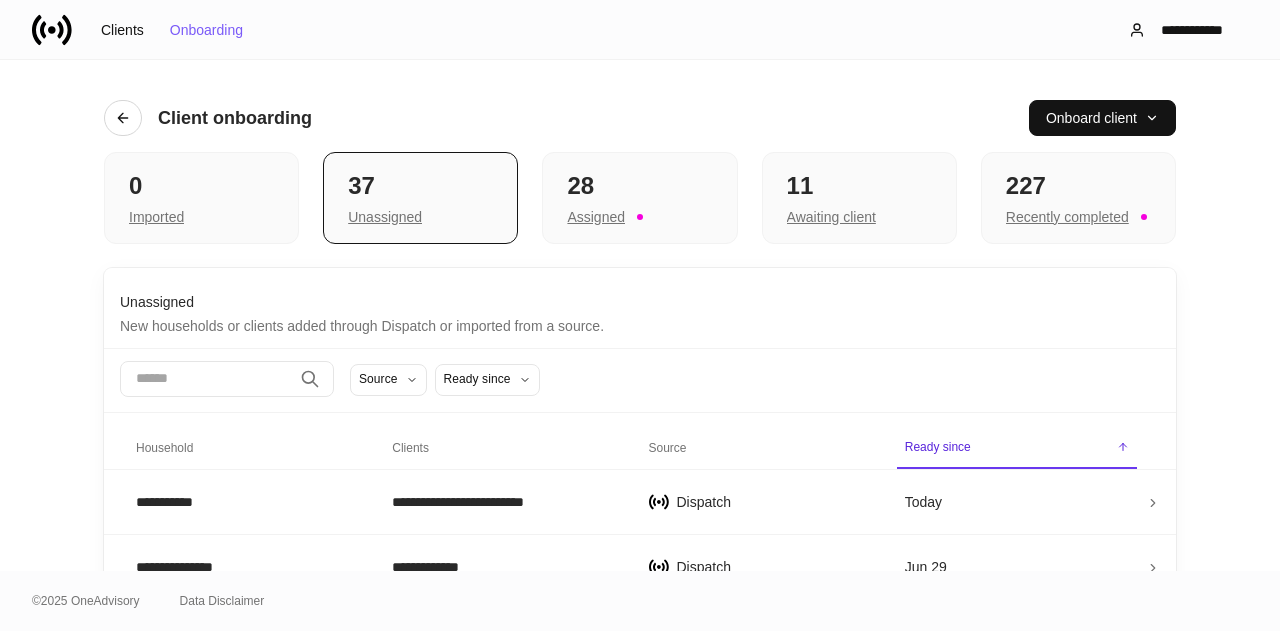 click on "Household" at bounding box center [164, 448] 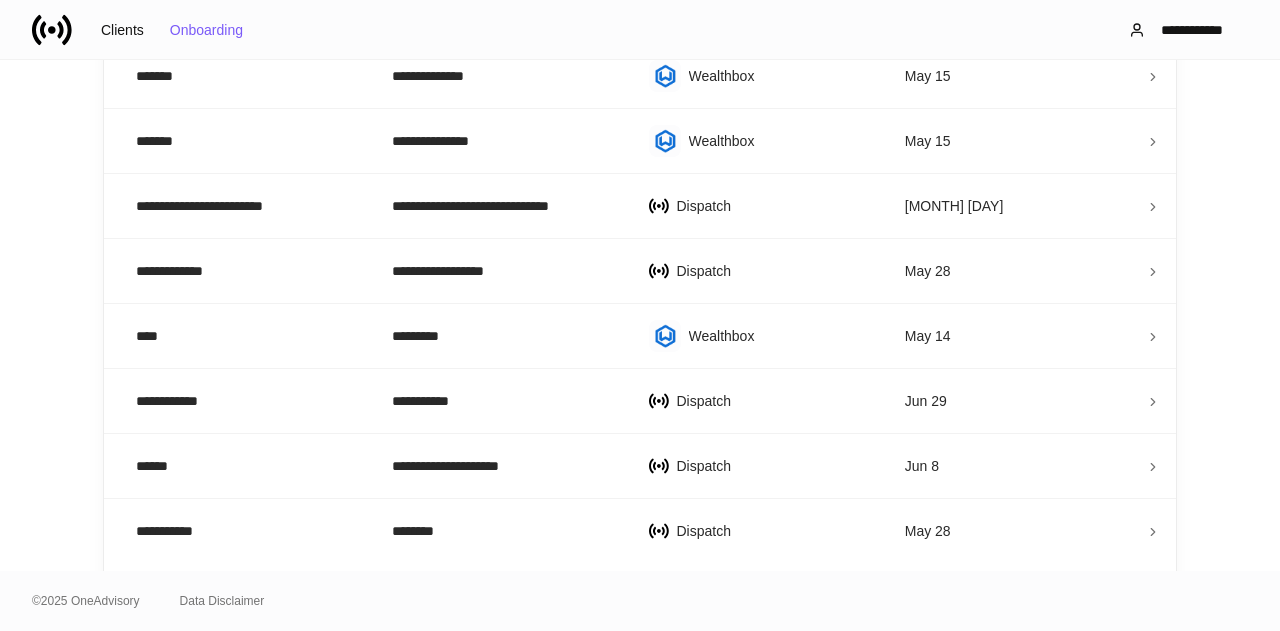 scroll, scrollTop: 1564, scrollLeft: 0, axis: vertical 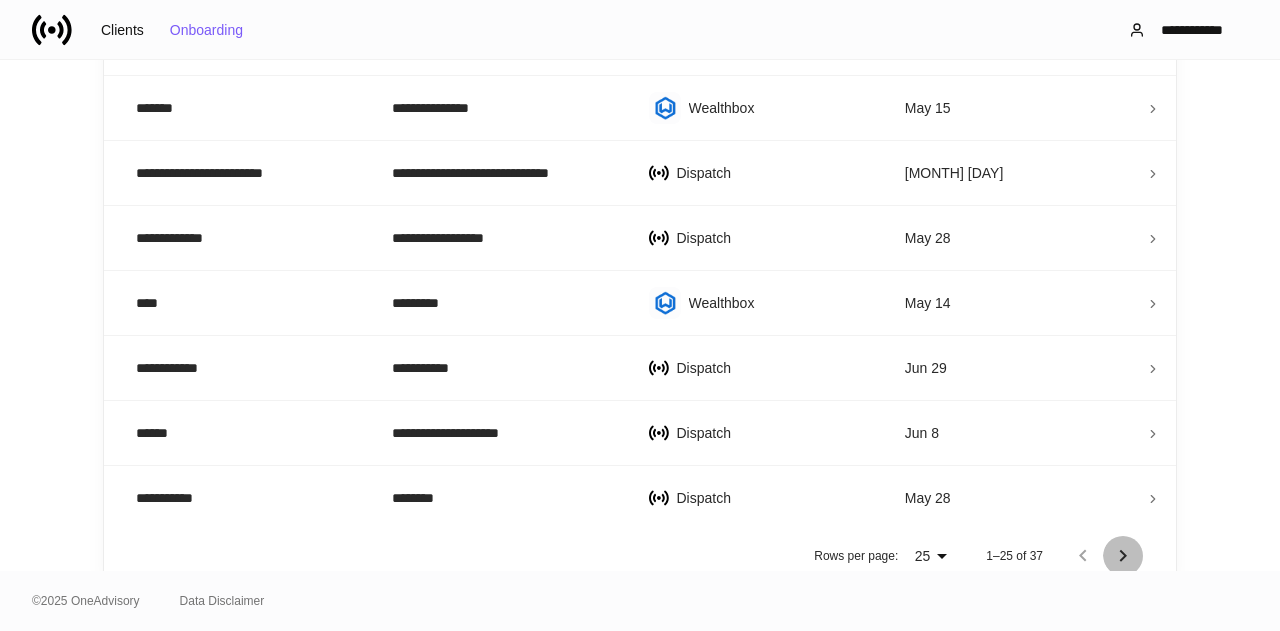 click at bounding box center [1123, 555] 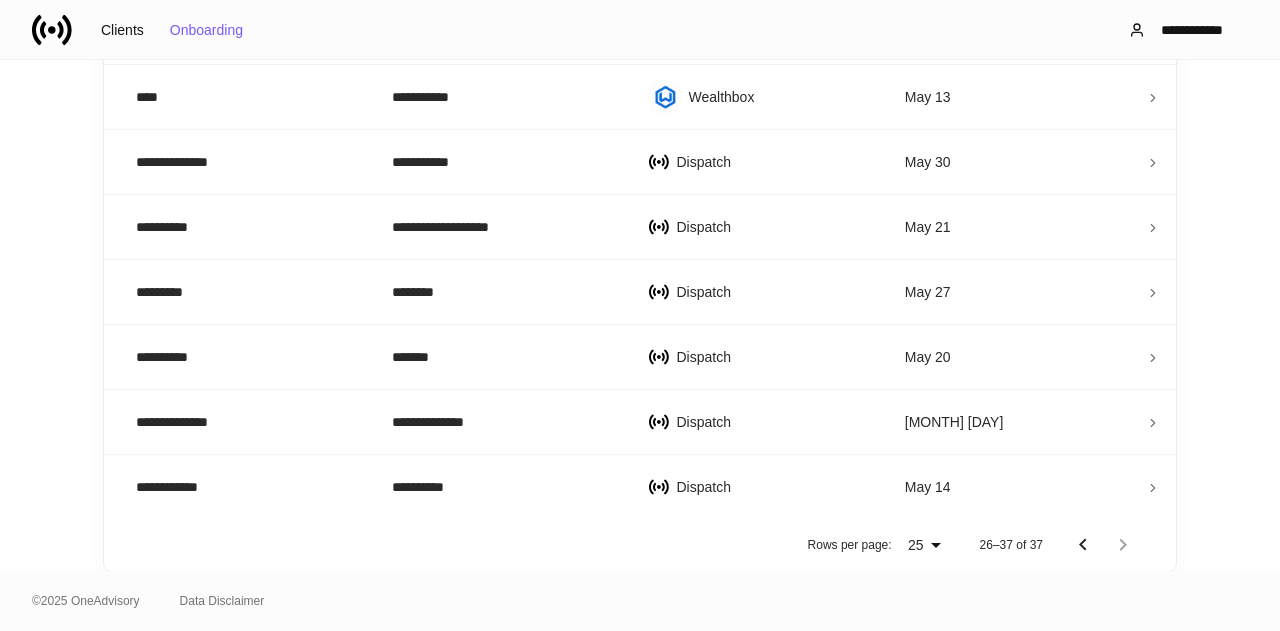 scroll, scrollTop: 724, scrollLeft: 0, axis: vertical 